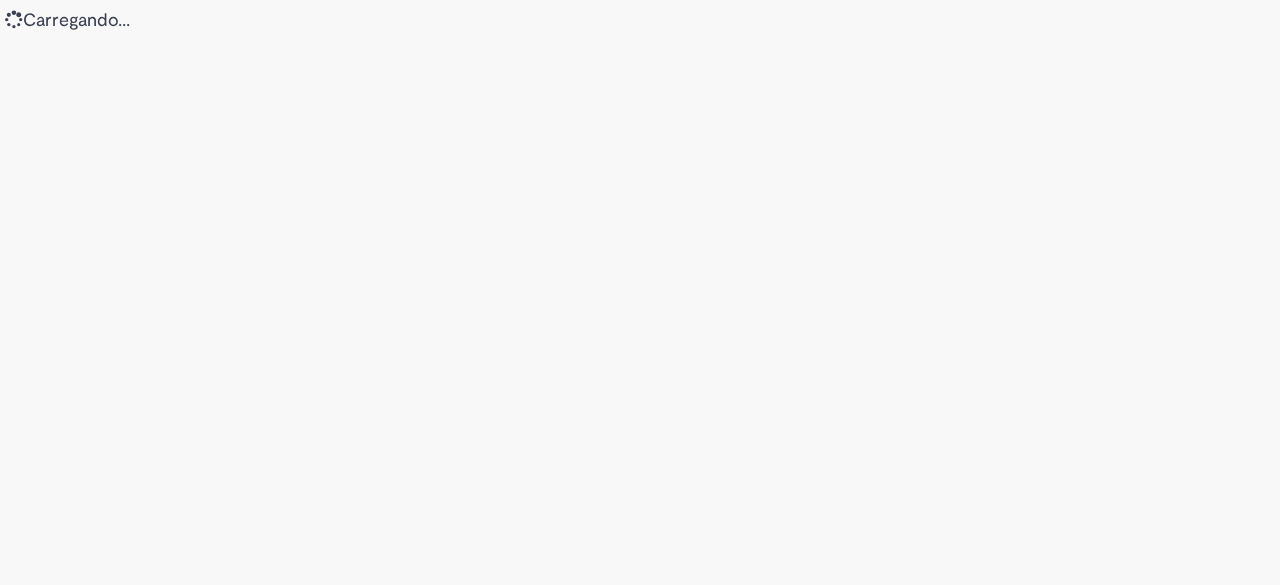 scroll, scrollTop: 0, scrollLeft: 0, axis: both 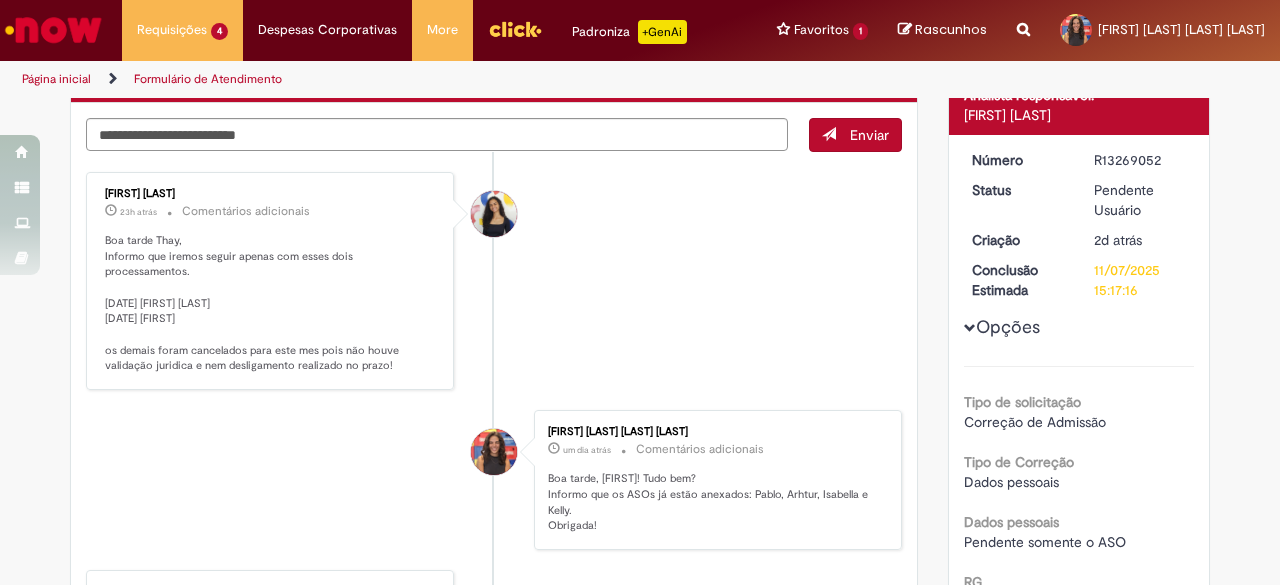 drag, startPoint x: 107, startPoint y: 237, endPoint x: 383, endPoint y: 347, distance: 297.11276 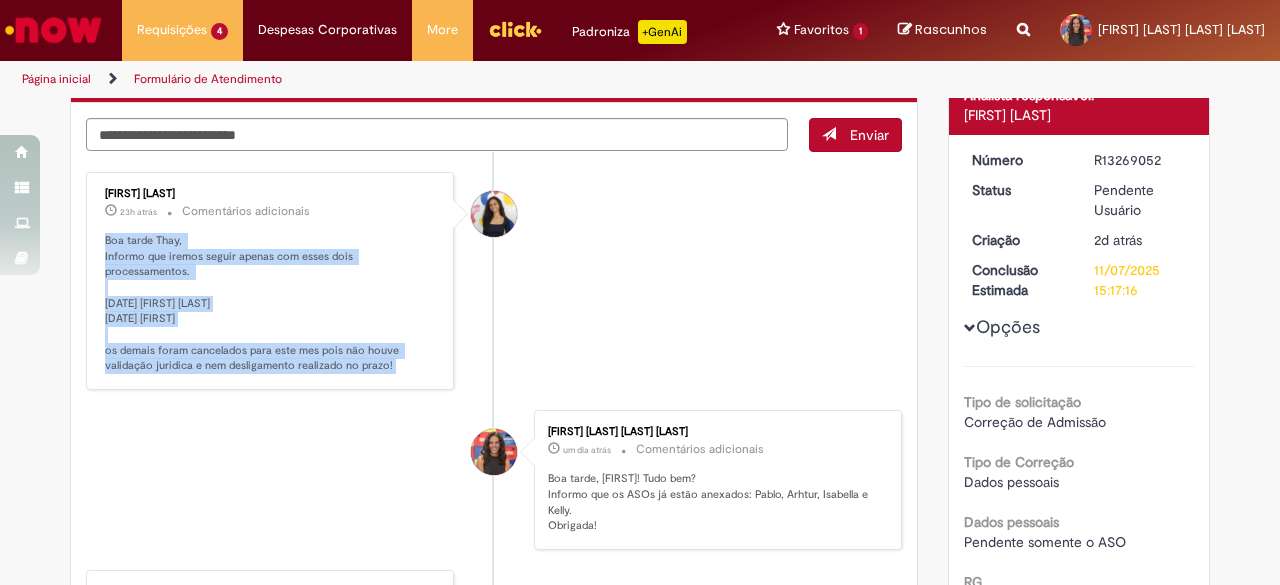 drag, startPoint x: 390, startPoint y: 347, endPoint x: 106, endPoint y: 234, distance: 305.65503 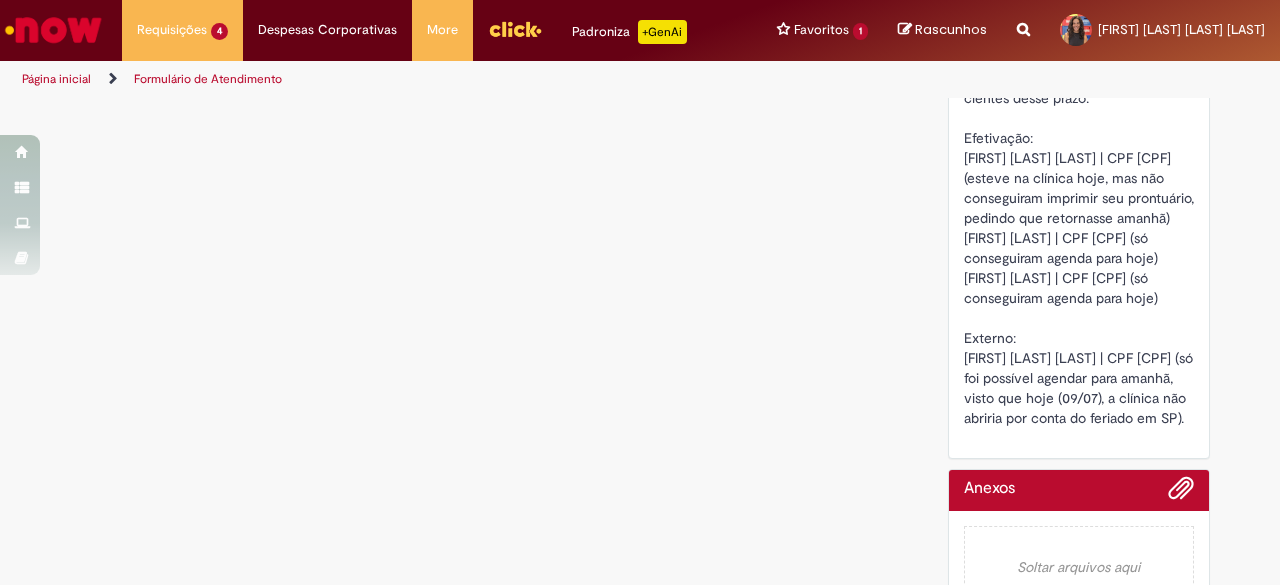 scroll, scrollTop: 1200, scrollLeft: 0, axis: vertical 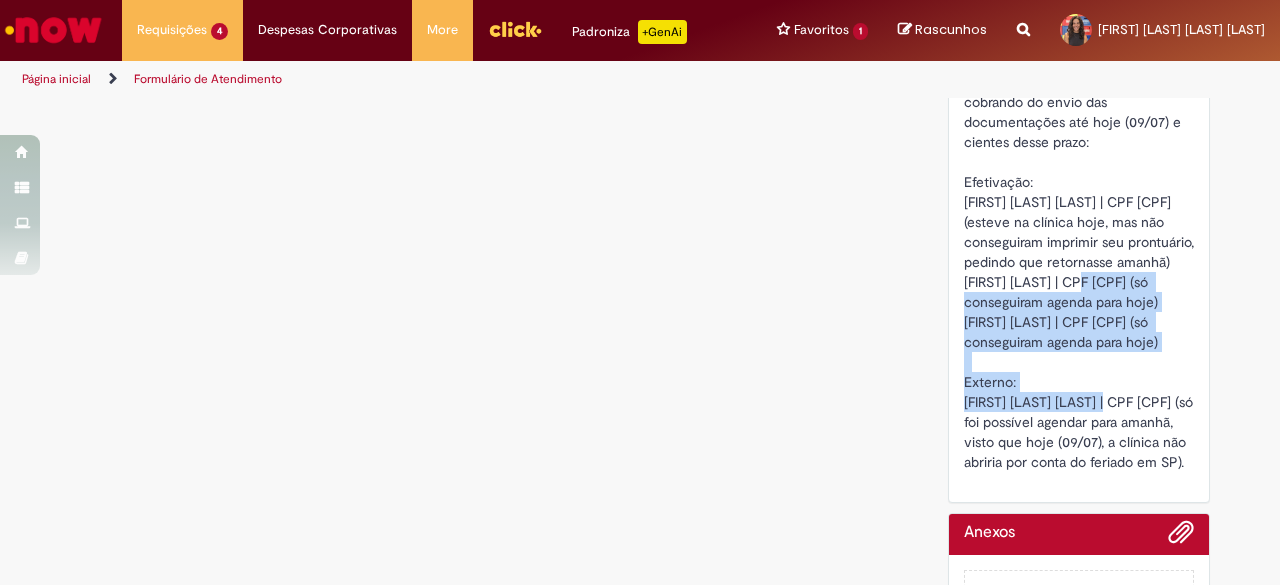 drag, startPoint x: 956, startPoint y: 297, endPoint x: 1170, endPoint y: 364, distance: 224.24316 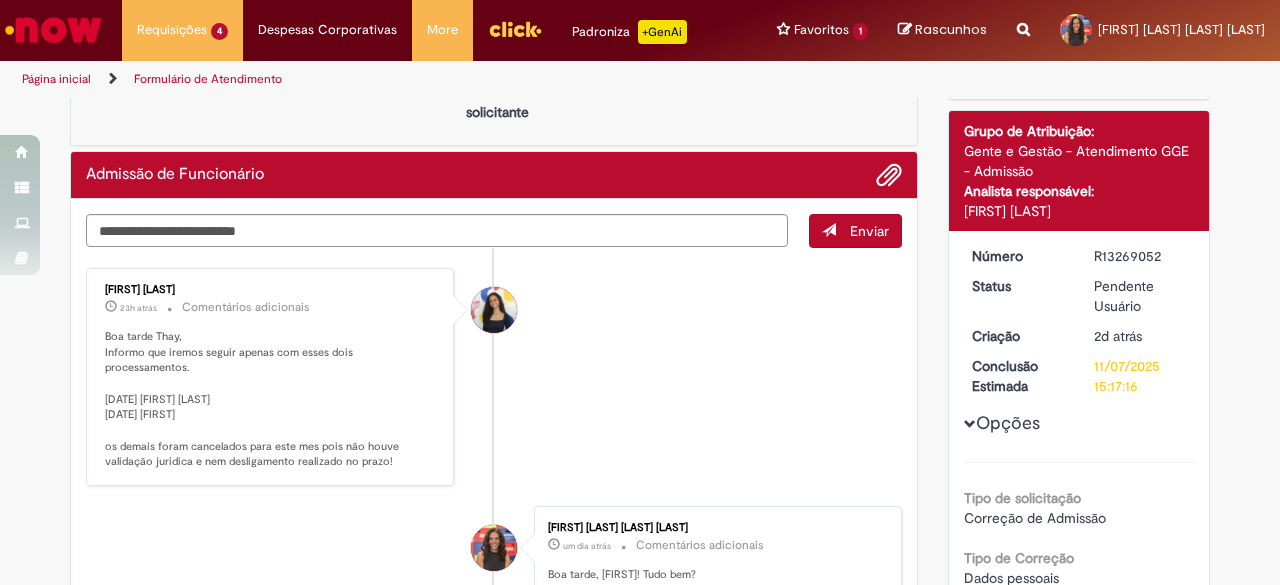 scroll, scrollTop: 200, scrollLeft: 0, axis: vertical 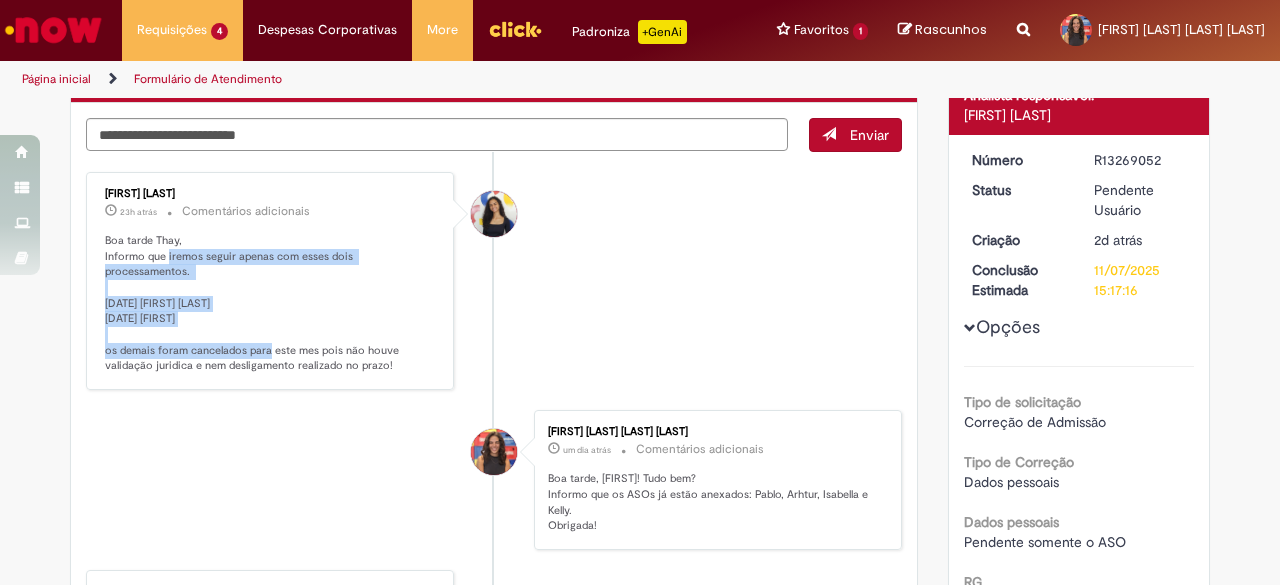drag, startPoint x: 158, startPoint y: 247, endPoint x: 324, endPoint y: 317, distance: 180.15549 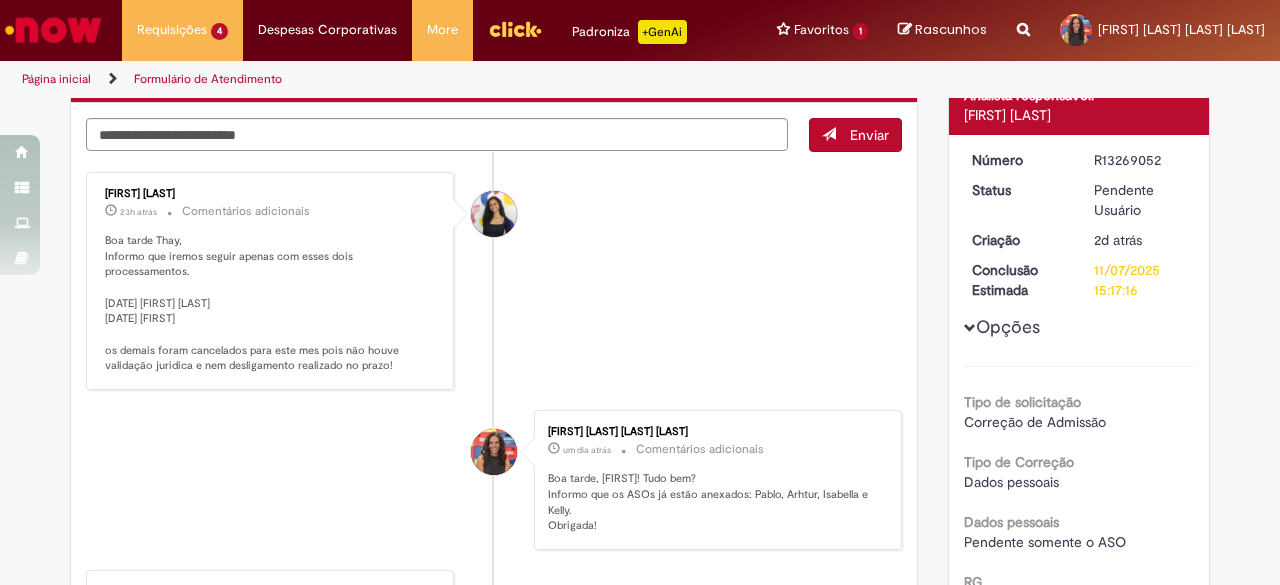 drag, startPoint x: 88, startPoint y: 350, endPoint x: 272, endPoint y: 348, distance: 184.01086 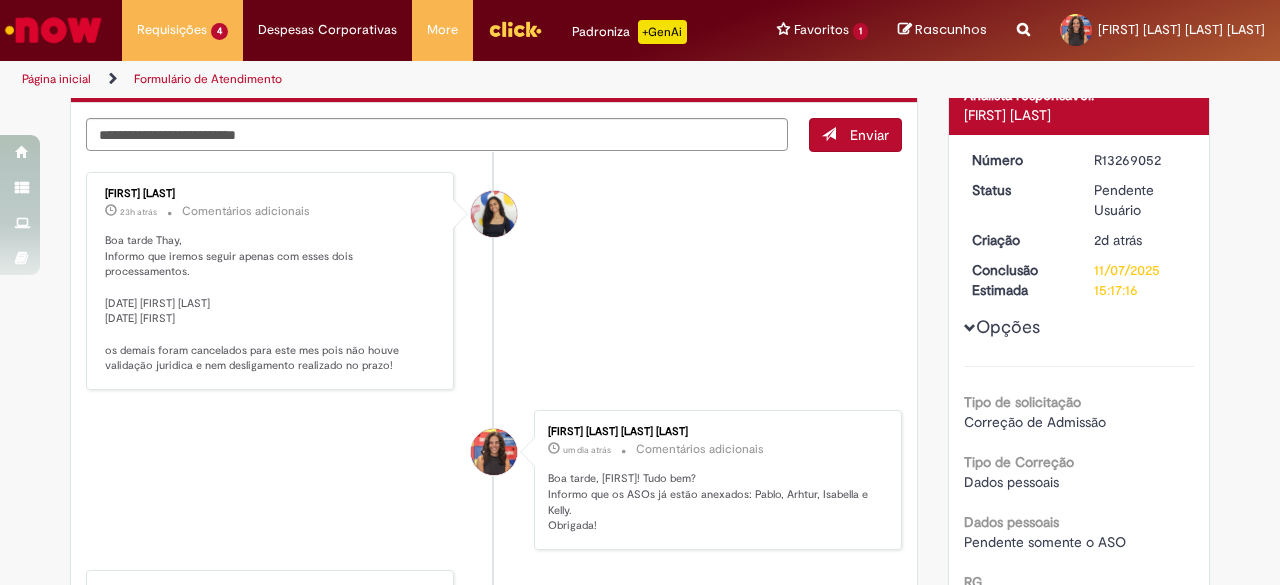 drag, startPoint x: 389, startPoint y: 350, endPoint x: 88, endPoint y: 336, distance: 301.3254 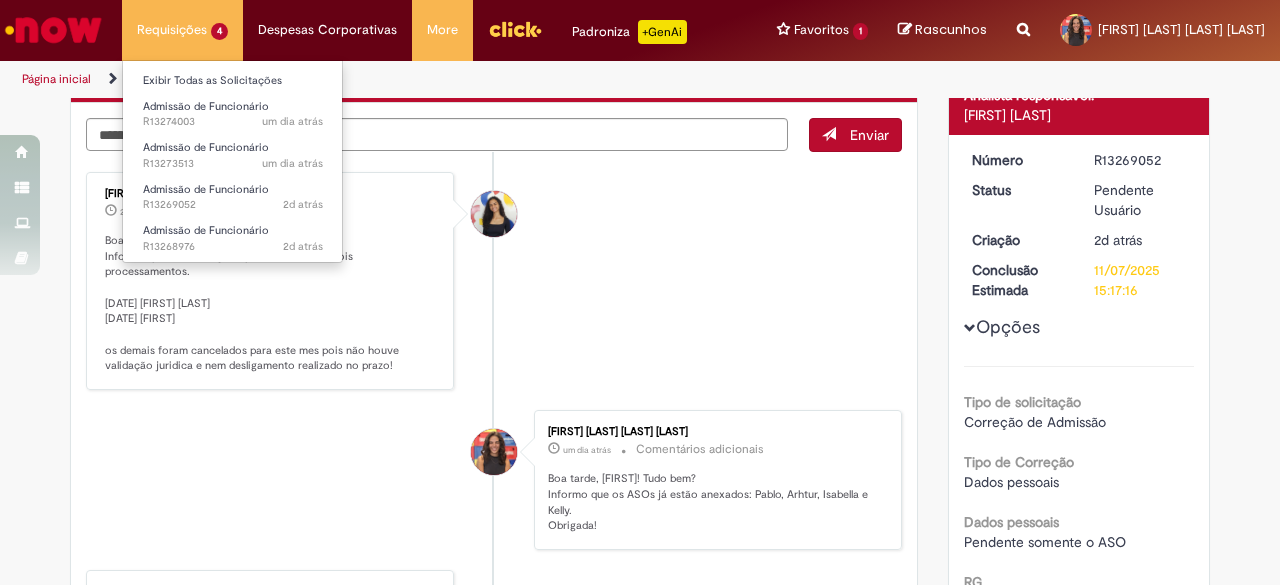 click on "Requisições   4
Exibir Todas as Solicitações
Admissão de Funcionário
um dia atrás um dia atrás  R13274003
Admissão de Funcionário
um dia atrás um dia atrás  R13273513
Admissão de Funcionário
2d atrás 2 dias atrás  R13269052
Admissão de Funcionário
2d atrás 2 dias atrás  R13268976" at bounding box center [182, 30] 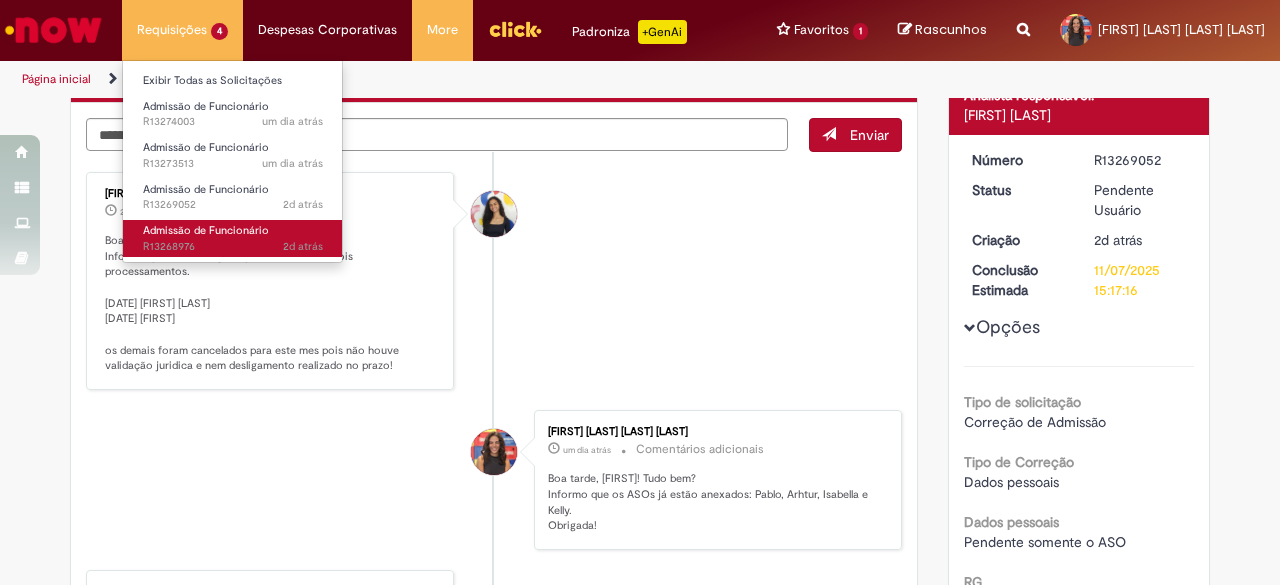 click on "2d atrás 2 dias atrás  R13268976" at bounding box center [233, 247] 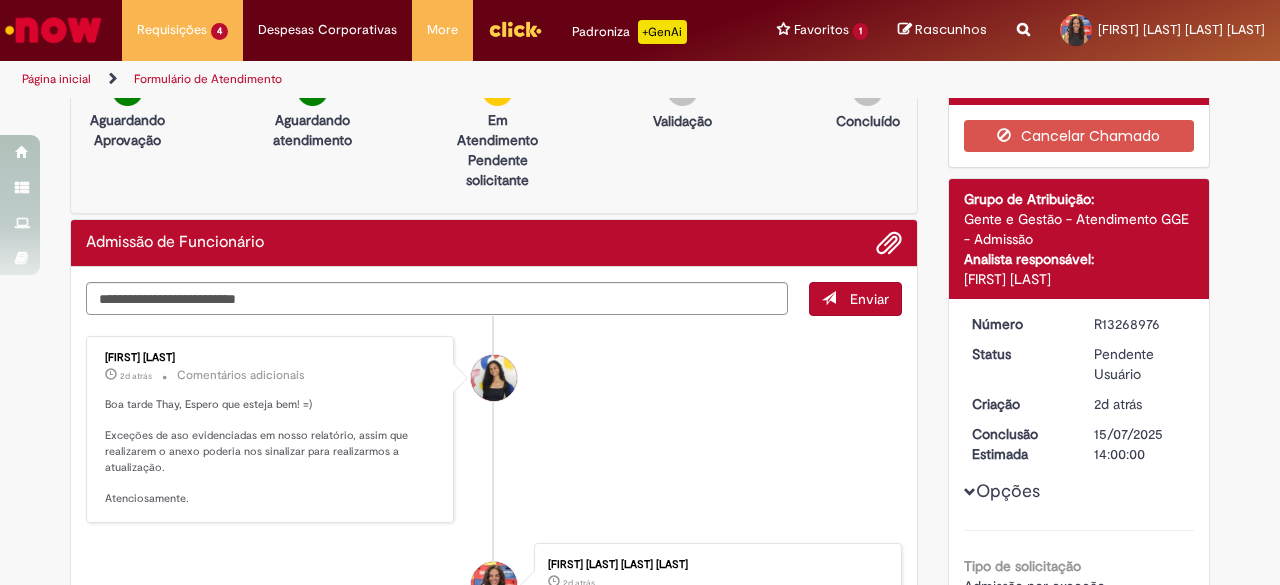 scroll, scrollTop: 0, scrollLeft: 0, axis: both 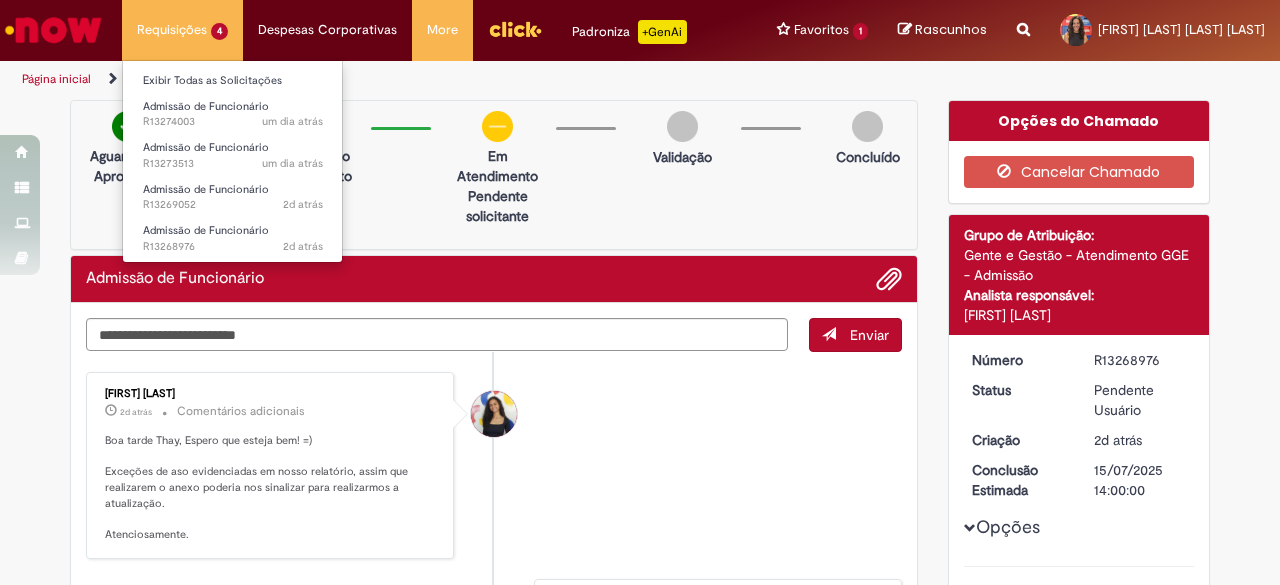 click on "Requisições   4
Exibir Todas as Solicitações
Admissão de Funcionário
um dia atrás um dia atrás  R13274003
Admissão de Funcionário
um dia atrás um dia atrás  R13273513
Admissão de Funcionário
2d atrás 2 dias atrás  R13269052
Admissão de Funcionário
2d atrás 2 dias atrás  R13268976" at bounding box center [182, 30] 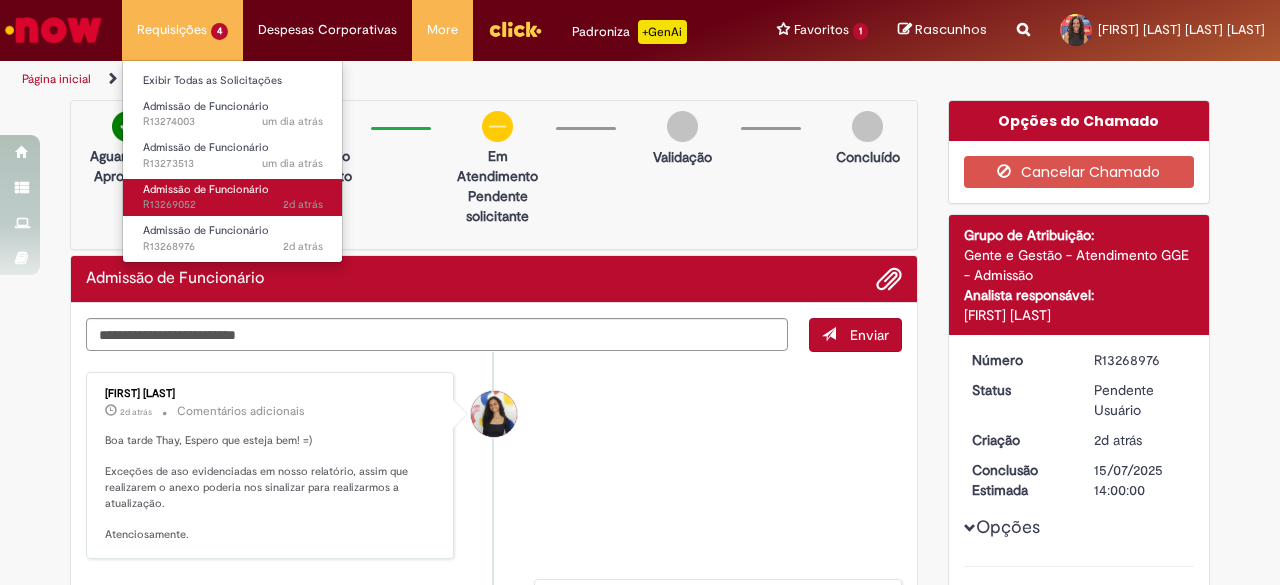 click on "Admissão de Funcionário" at bounding box center [206, 189] 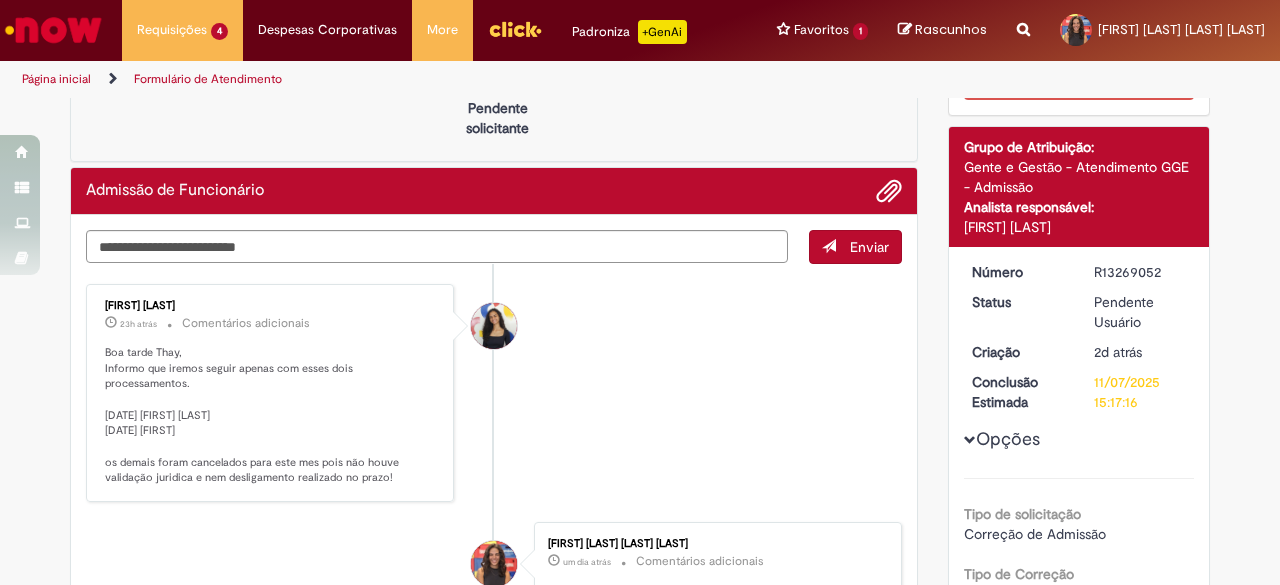 scroll, scrollTop: 200, scrollLeft: 0, axis: vertical 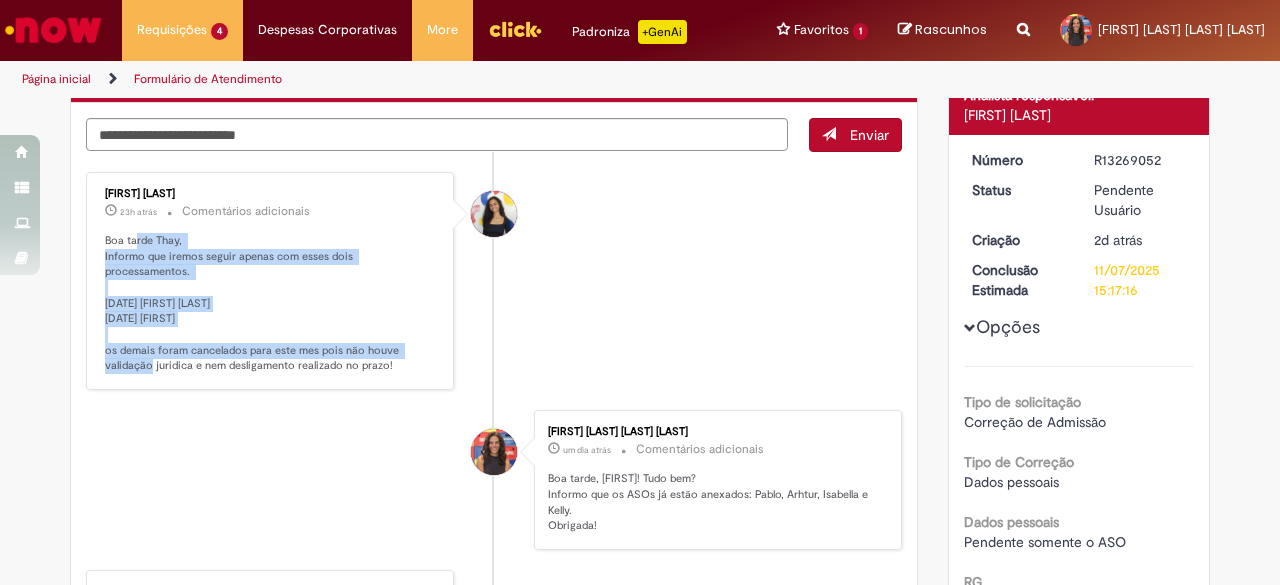 drag, startPoint x: 128, startPoint y: 239, endPoint x: 268, endPoint y: 338, distance: 171.4672 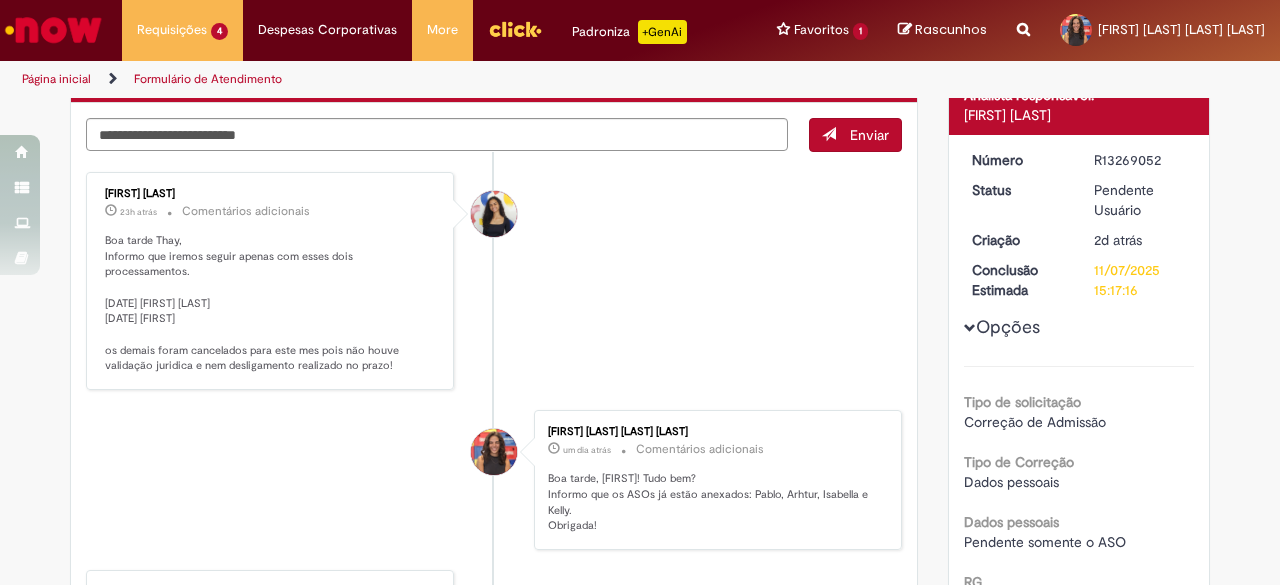click on "Boa tarde Thay,
Informo que iremos seguir apenas com esses dois processamentos.
[DATE] [FIRST] [LAST]
[DATE] [FIRST]
os demais foram cancelados para este mes pois não houve validação juridica e nem desligamento realizado no prazo!" at bounding box center (271, 303) 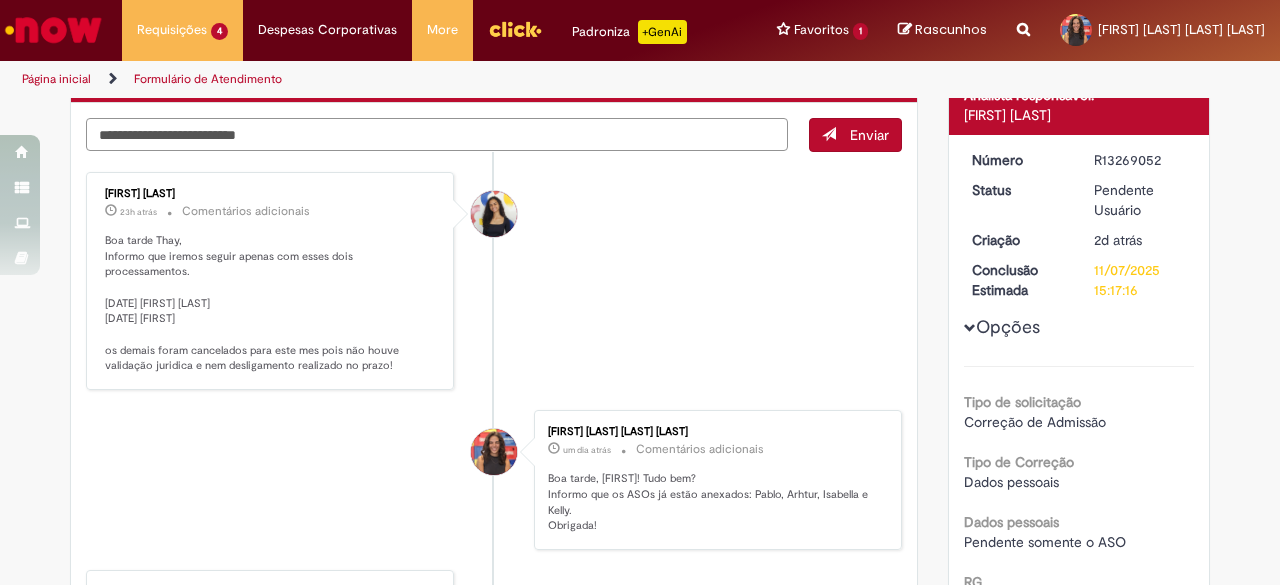 click at bounding box center (437, 134) 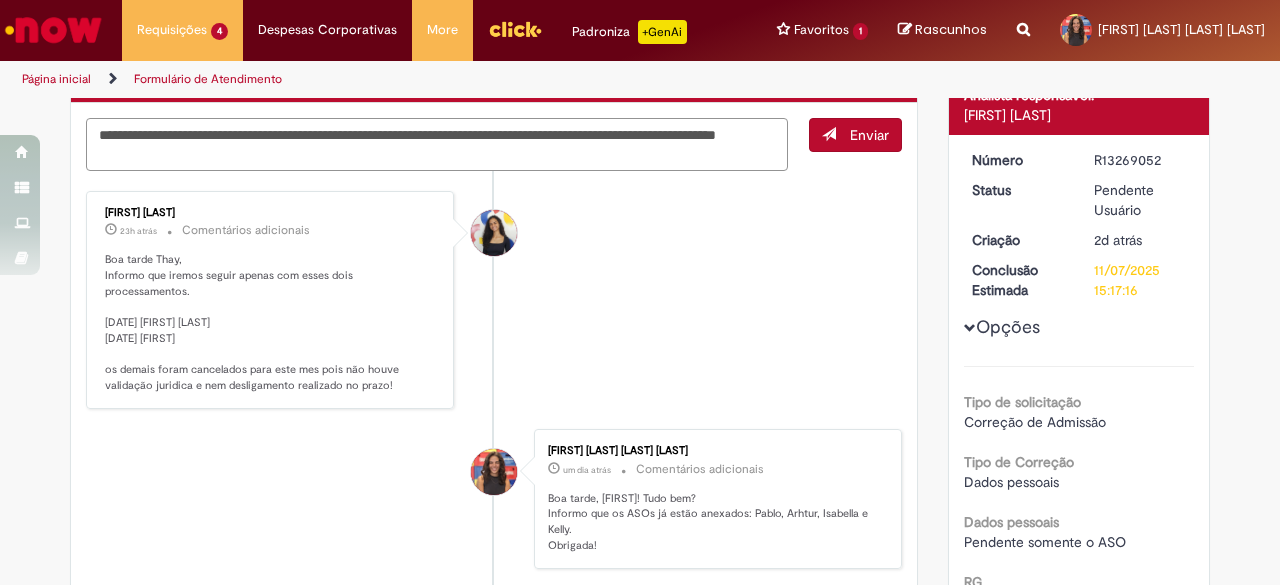 drag, startPoint x: 189, startPoint y: 131, endPoint x: 323, endPoint y: 147, distance: 134.95184 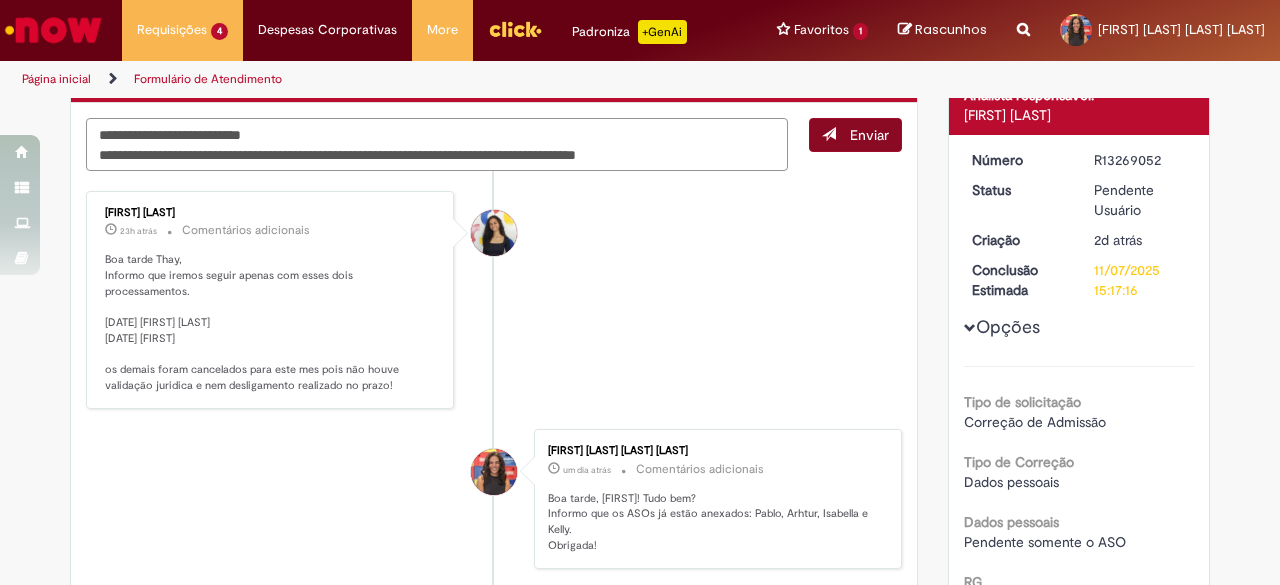 type on "**********" 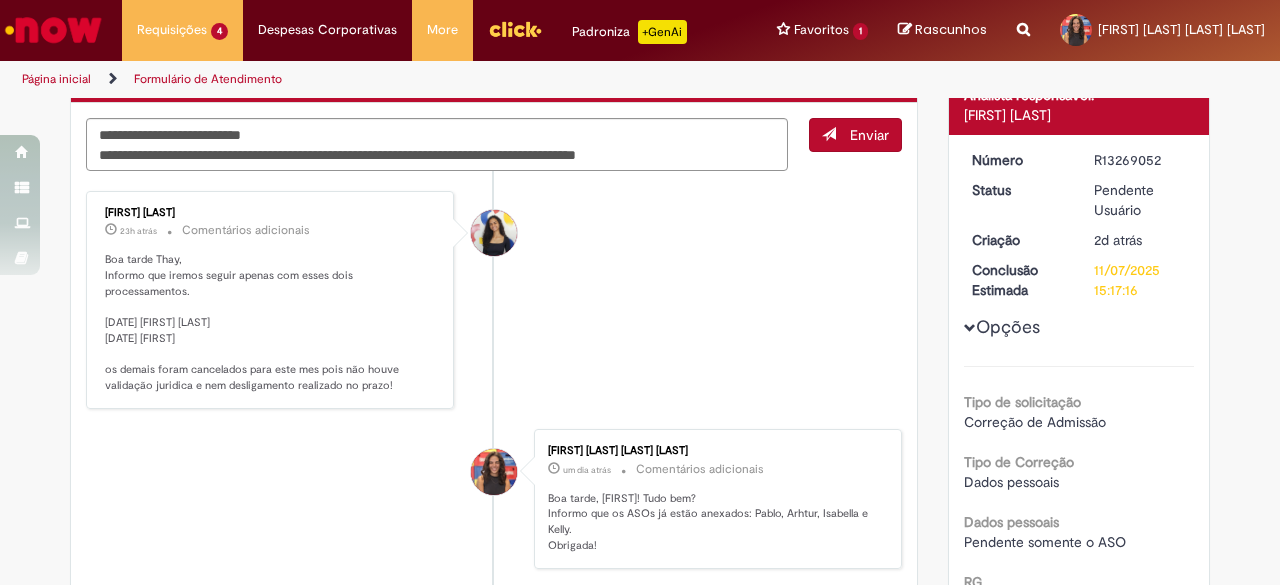 click on "Enviar" at bounding box center [855, 135] 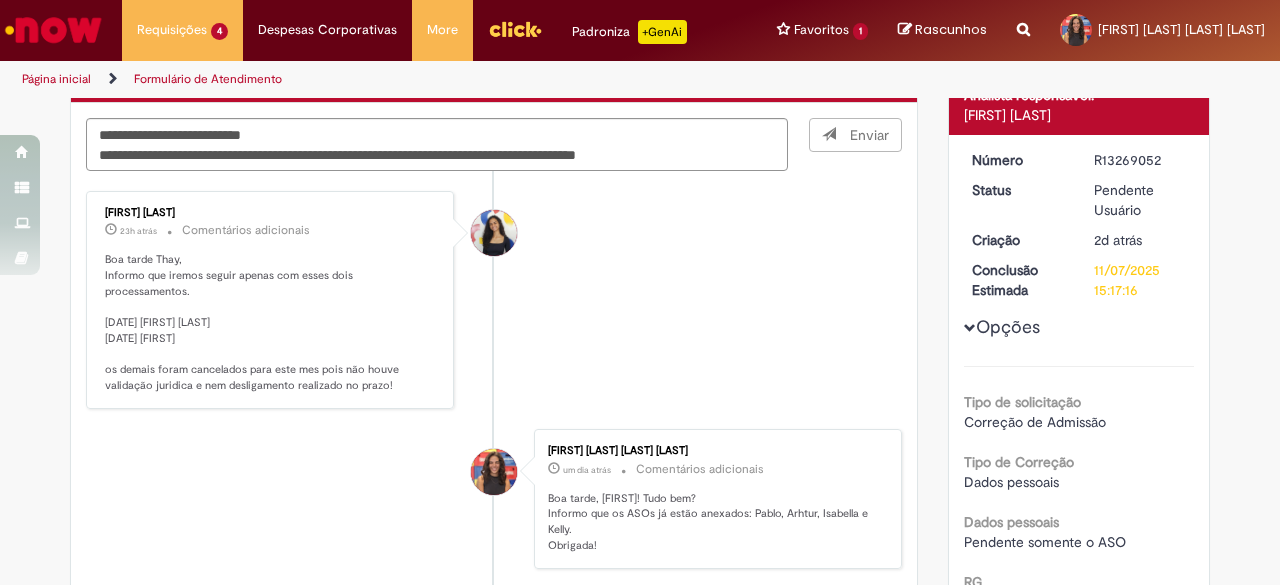 type 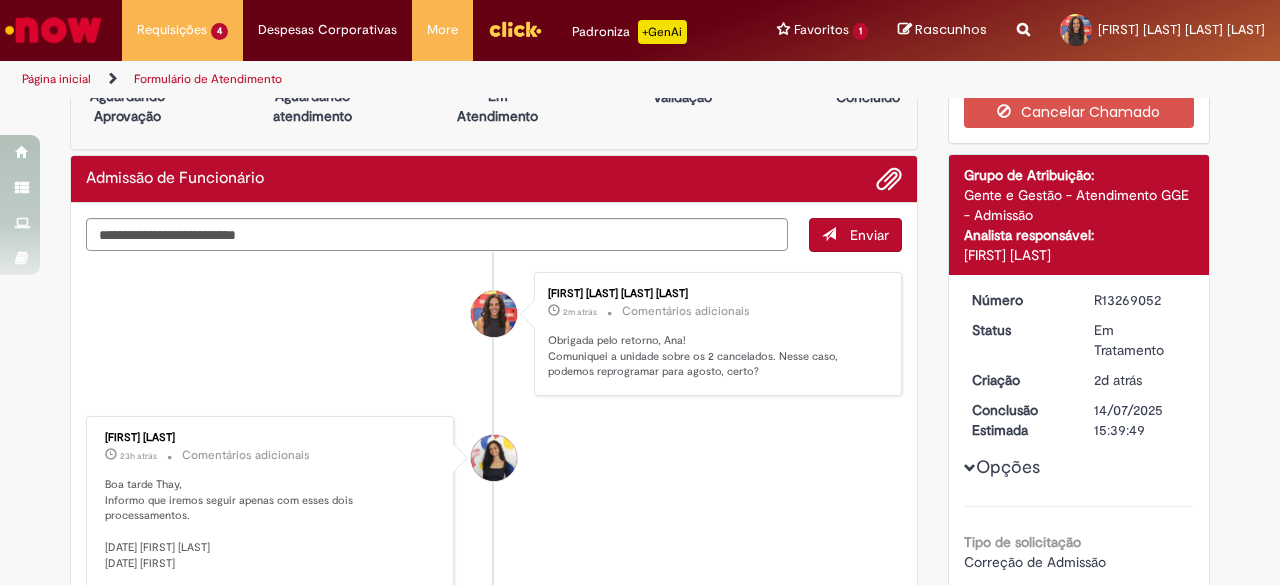 scroll, scrollTop: 0, scrollLeft: 0, axis: both 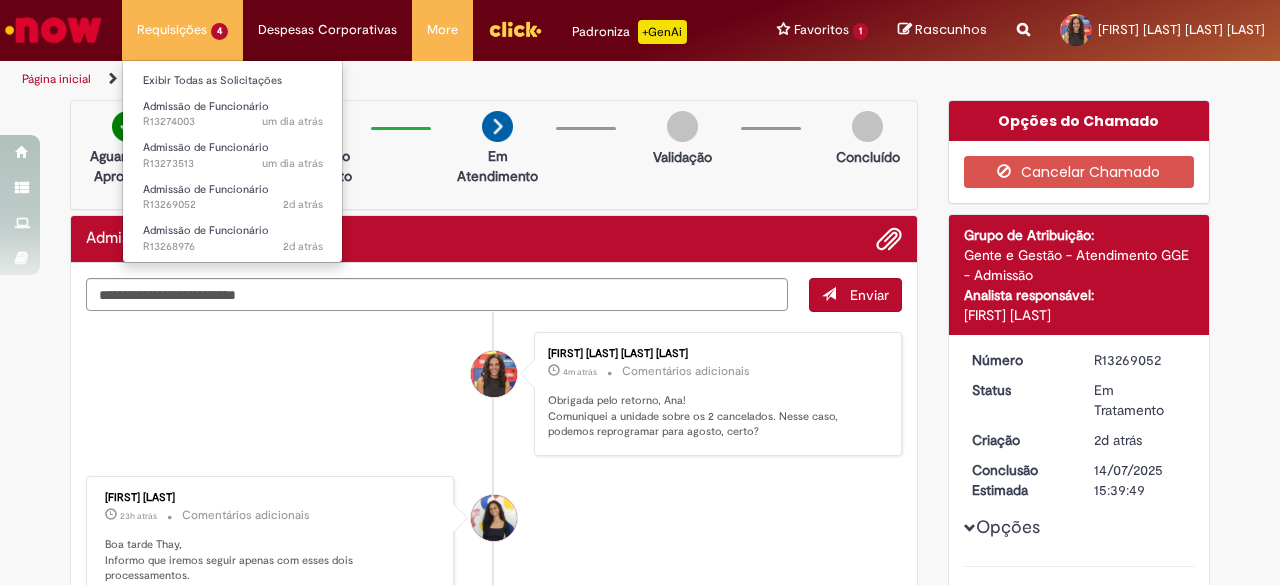 click on "Requisições   4
Exibir Todas as Solicitações
Admissão de Funcionário
um dia atrás um dia atrás  R13274003
Admissão de Funcionário
um dia atrás um dia atrás  R13273513
Admissão de Funcionário
2d atrás 2 dias atrás  R13269052
Admissão de Funcionário
2d atrás 2 dias atrás  R13268976" at bounding box center [182, 30] 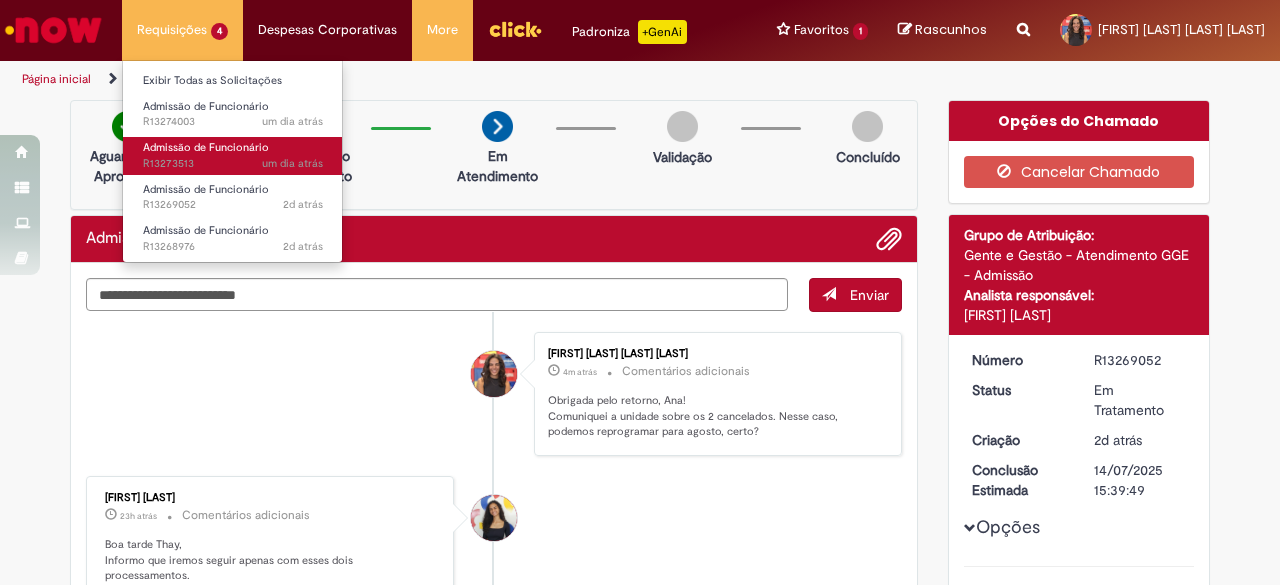 click on "um dia atrás um dia atrás  R13273513" at bounding box center [233, 164] 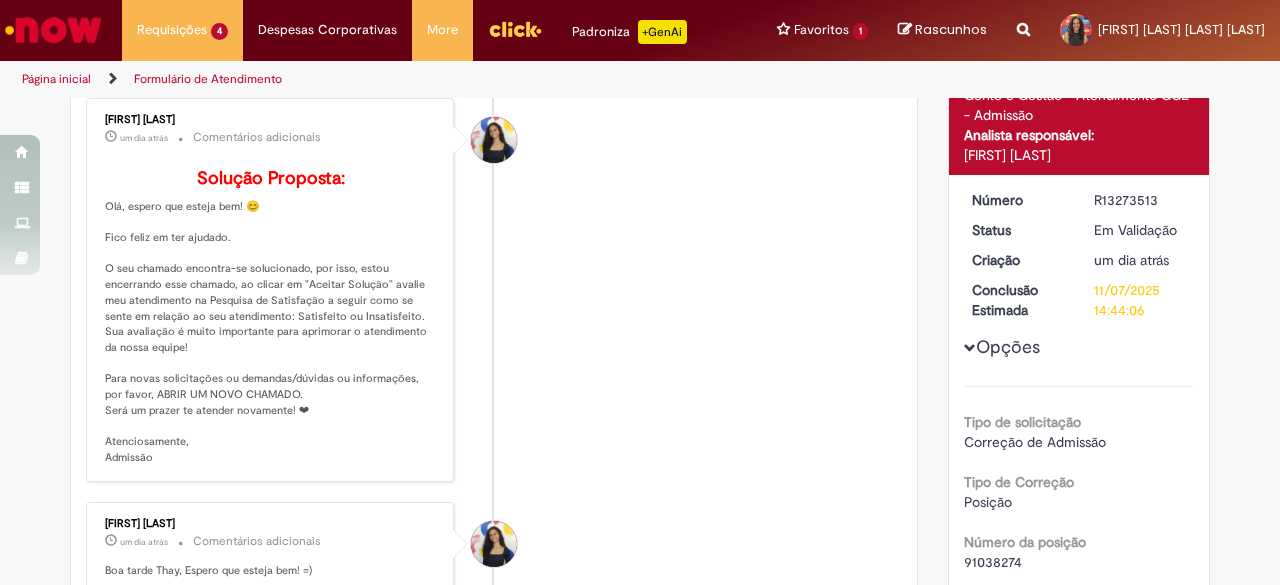 scroll, scrollTop: 314, scrollLeft: 0, axis: vertical 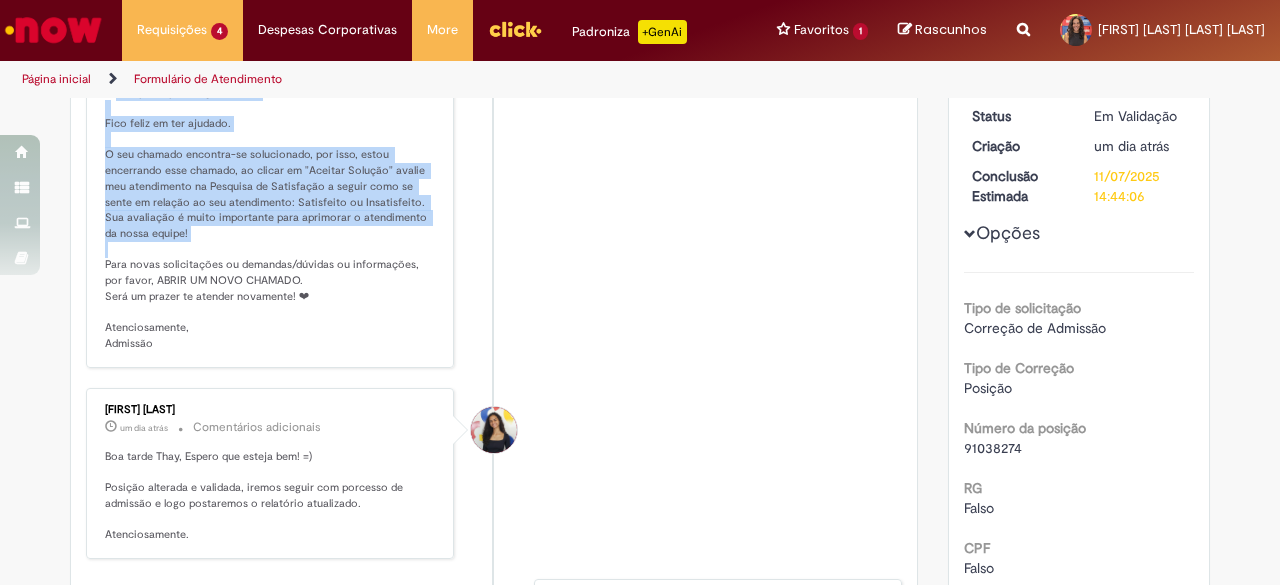drag, startPoint x: 95, startPoint y: 121, endPoint x: 218, endPoint y: 269, distance: 192.4396 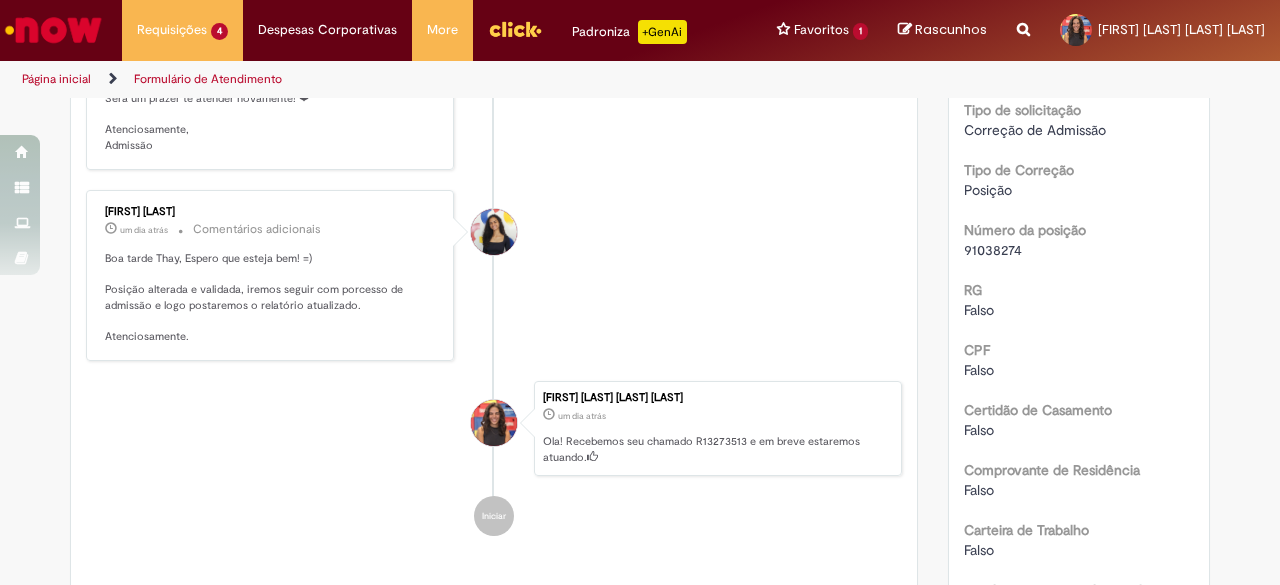 scroll, scrollTop: 514, scrollLeft: 0, axis: vertical 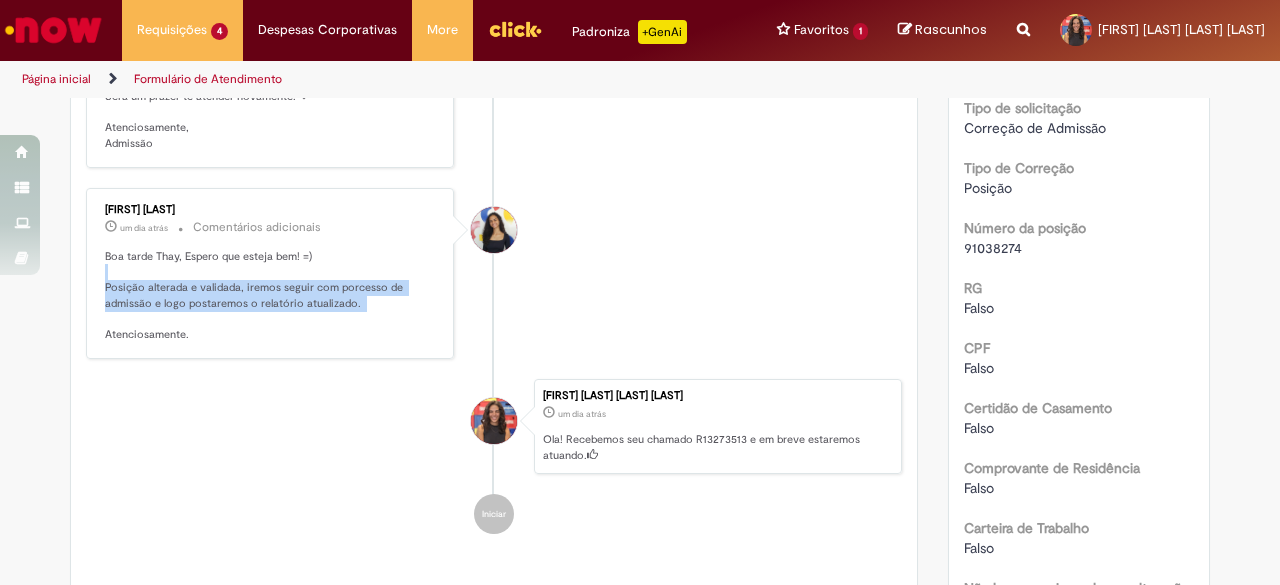 drag, startPoint x: 196, startPoint y: 294, endPoint x: 362, endPoint y: 345, distance: 173.65771 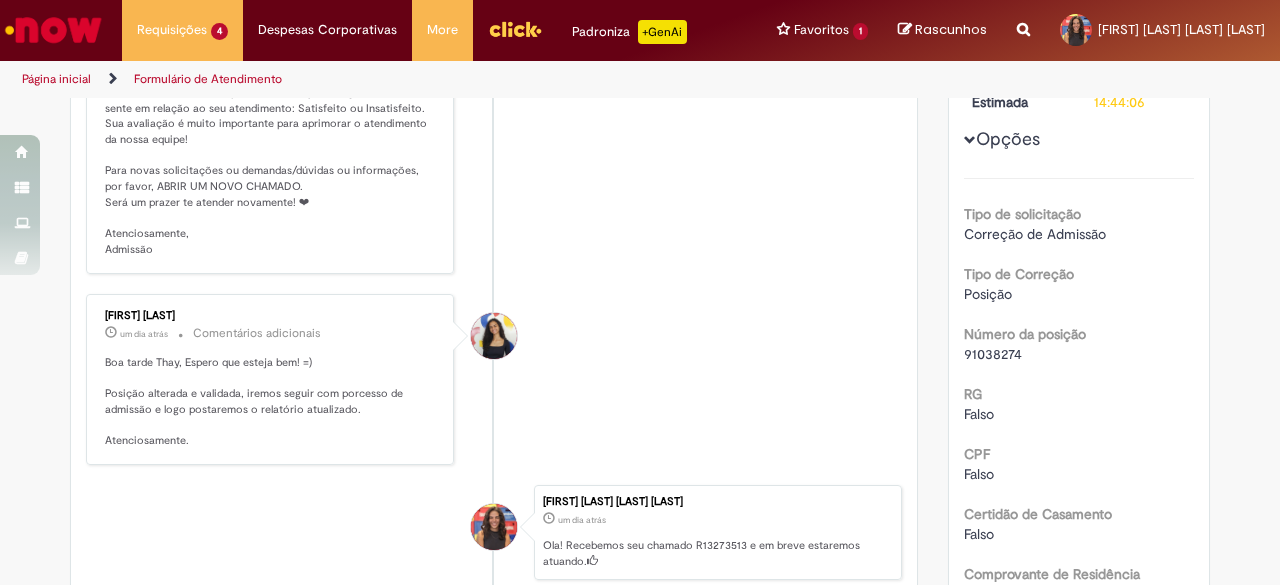 scroll, scrollTop: 0, scrollLeft: 0, axis: both 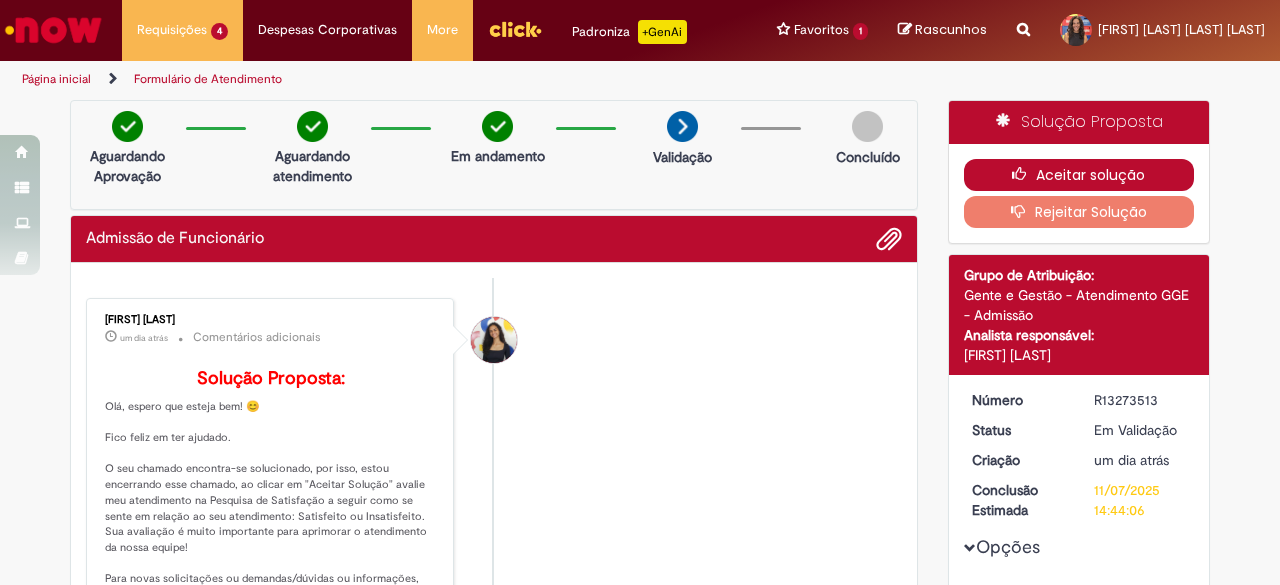 click on "Aceitar solução" at bounding box center [1079, 175] 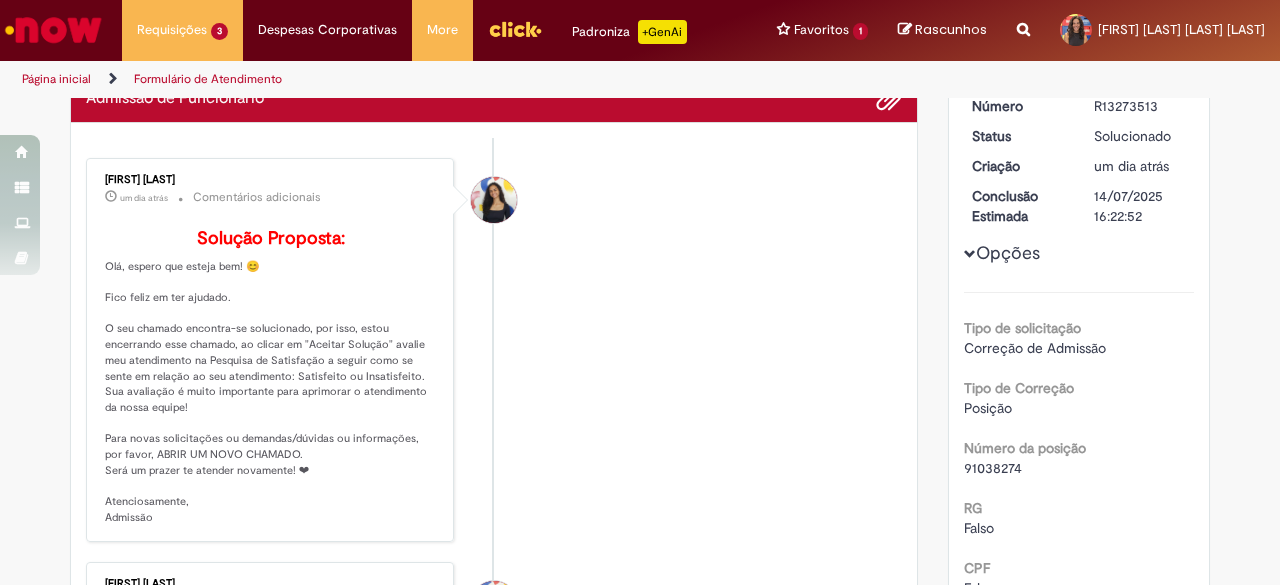 scroll, scrollTop: 200, scrollLeft: 0, axis: vertical 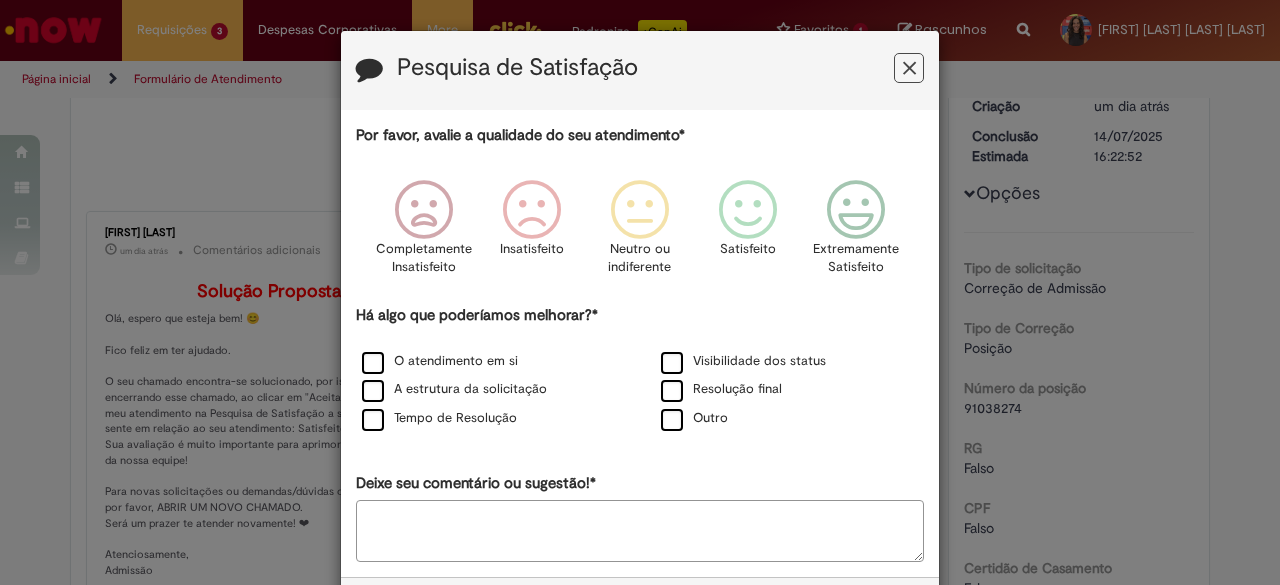 click at bounding box center (909, 68) 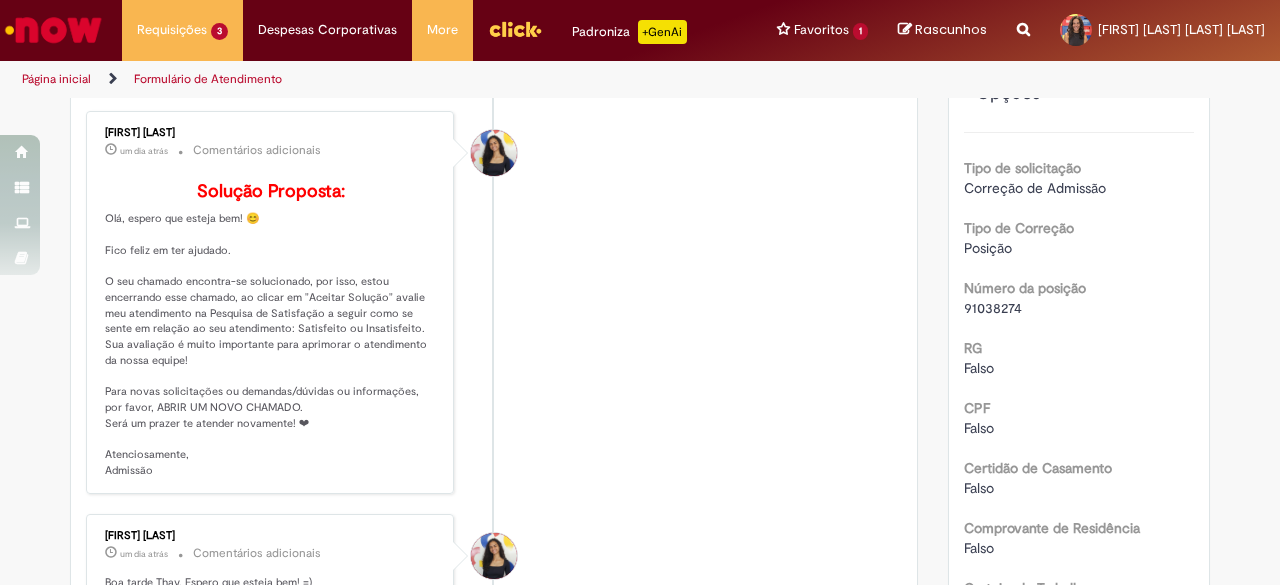 scroll, scrollTop: 0, scrollLeft: 0, axis: both 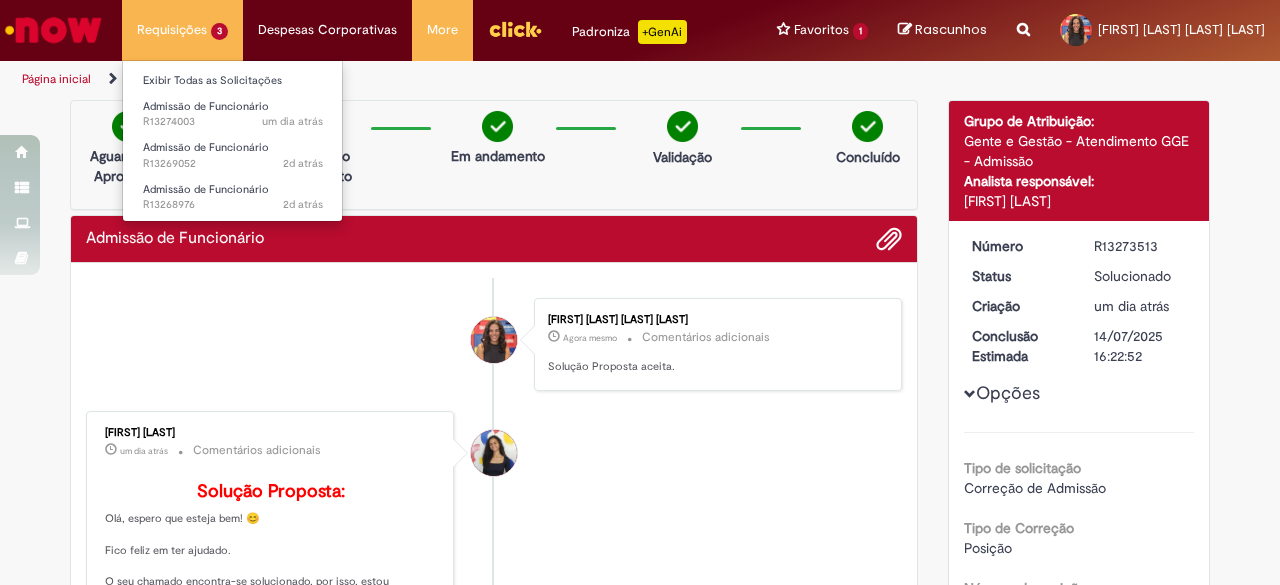 click on "Requisições   3
Exibir Todas as Solicitações
Admissão de Funcionário
um dia atrás um dia atrás  R13274003
Admissão de Funcionário
2d atrás 2 dias atrás  R13269052
Admissão de Funcionário
2d atrás 2 dias atrás  R13268976" at bounding box center [182, 30] 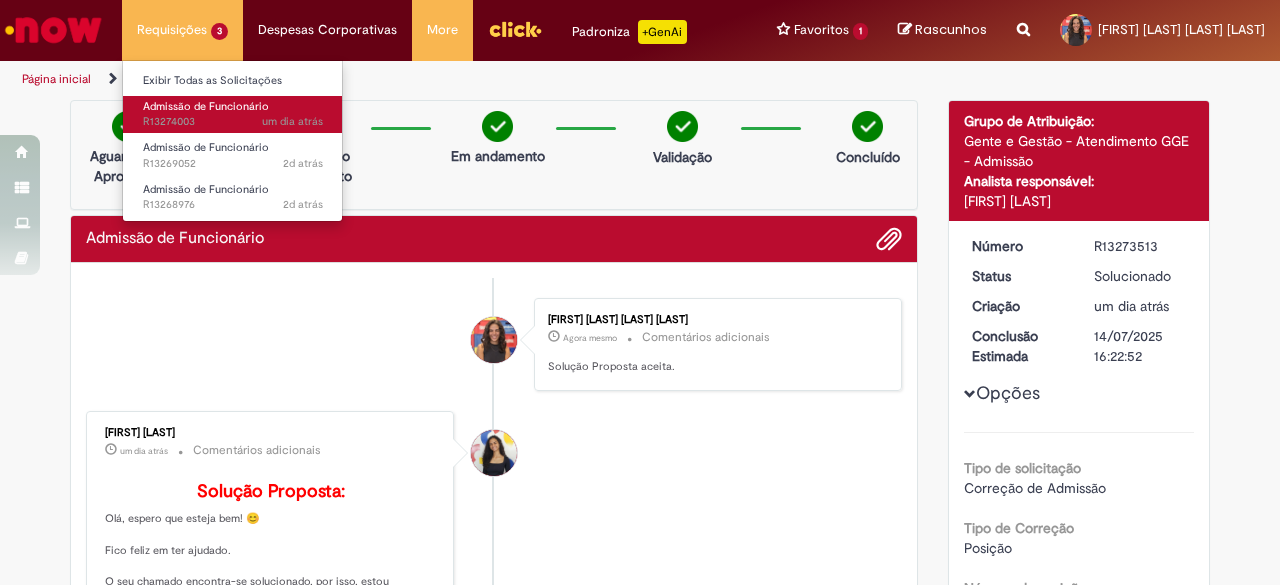 click on "um dia atrás um dia atrás  R13274003" at bounding box center [233, 122] 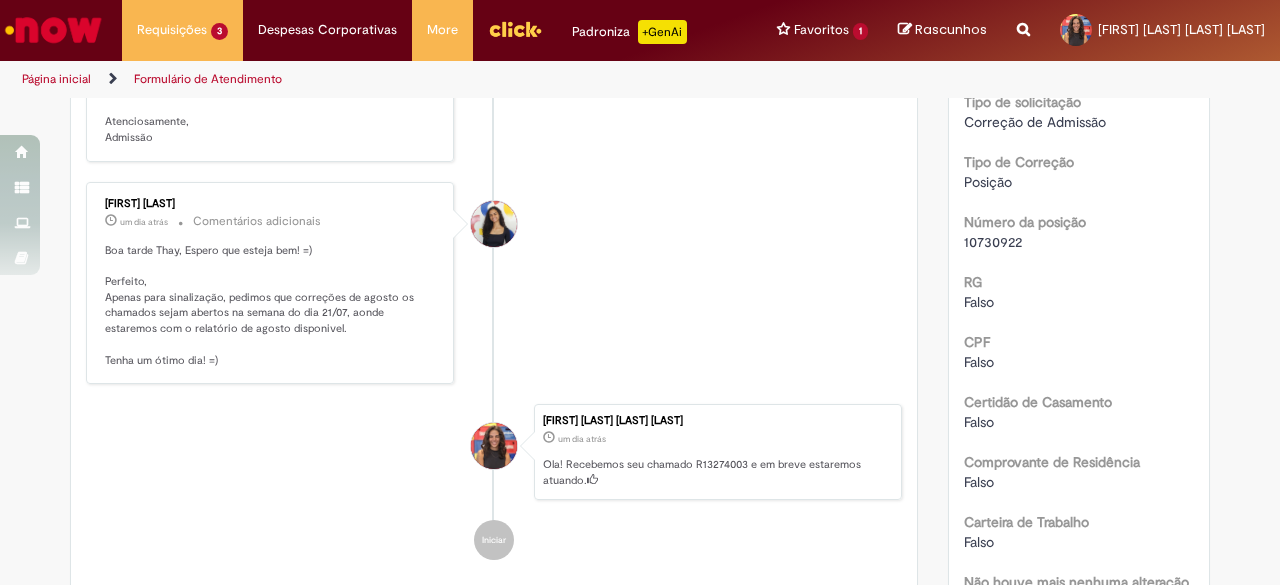 scroll, scrollTop: 600, scrollLeft: 0, axis: vertical 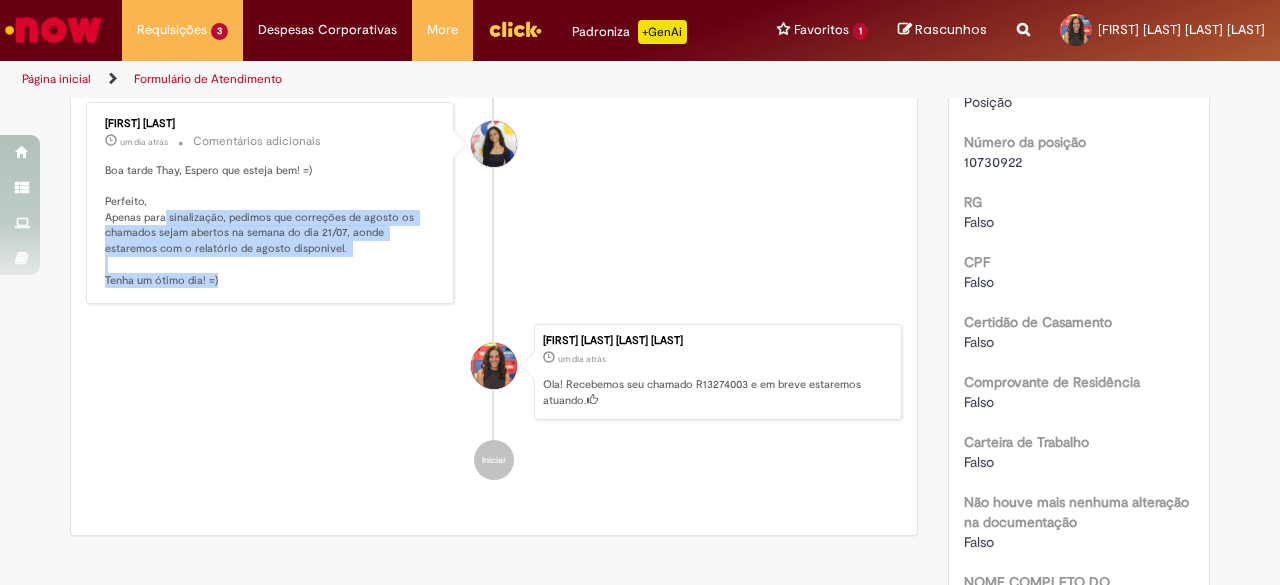 drag, startPoint x: 157, startPoint y: 243, endPoint x: 230, endPoint y: 307, distance: 97.082436 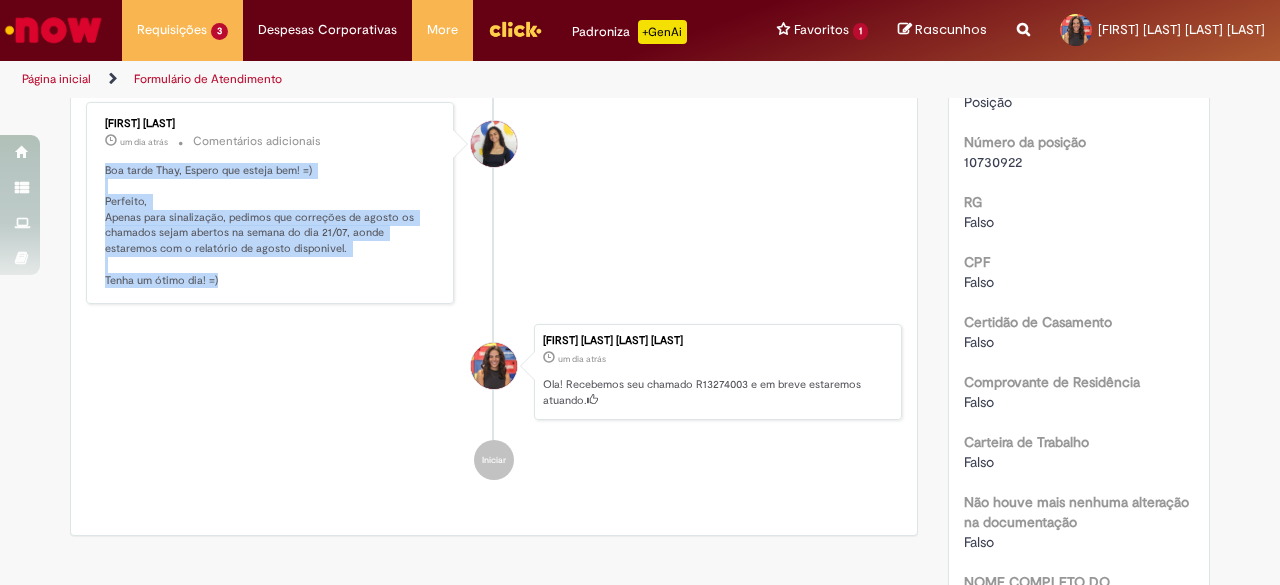 drag, startPoint x: 221, startPoint y: 307, endPoint x: 98, endPoint y: 201, distance: 162.37303 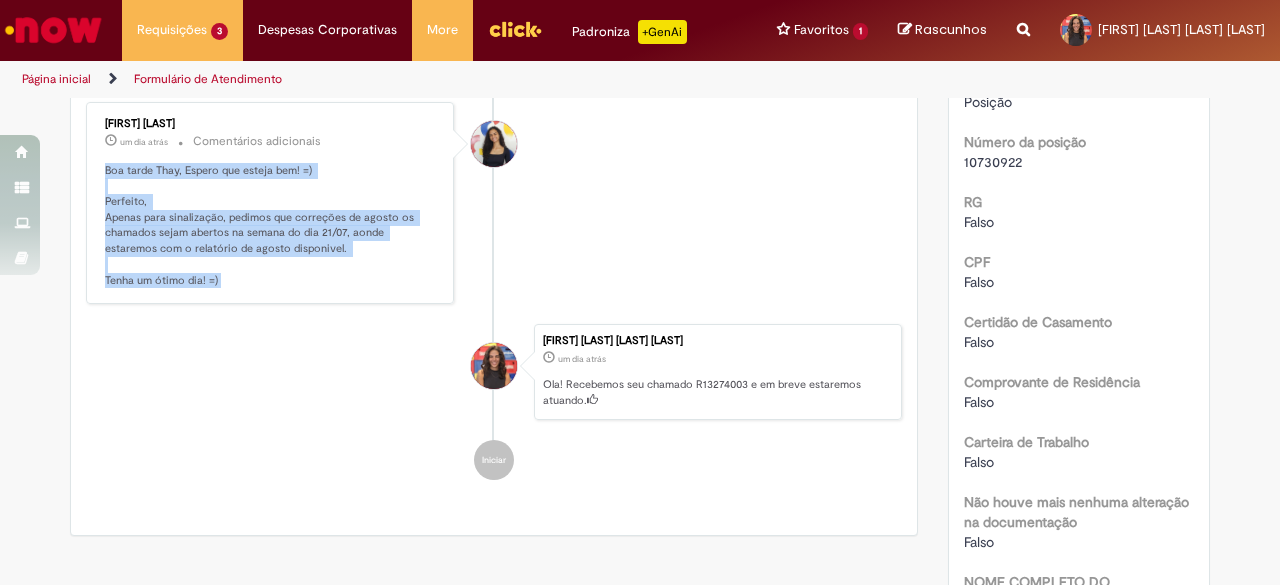 drag, startPoint x: 260, startPoint y: 306, endPoint x: 97, endPoint y: 199, distance: 194.98206 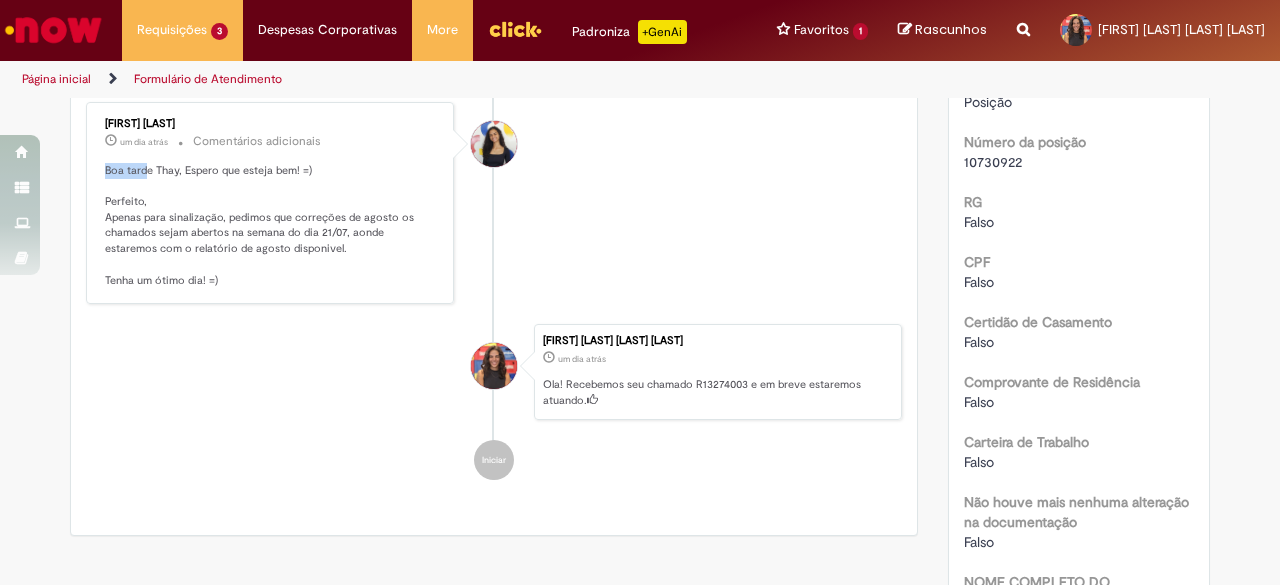 drag, startPoint x: 97, startPoint y: 199, endPoint x: 281, endPoint y: 227, distance: 186.11824 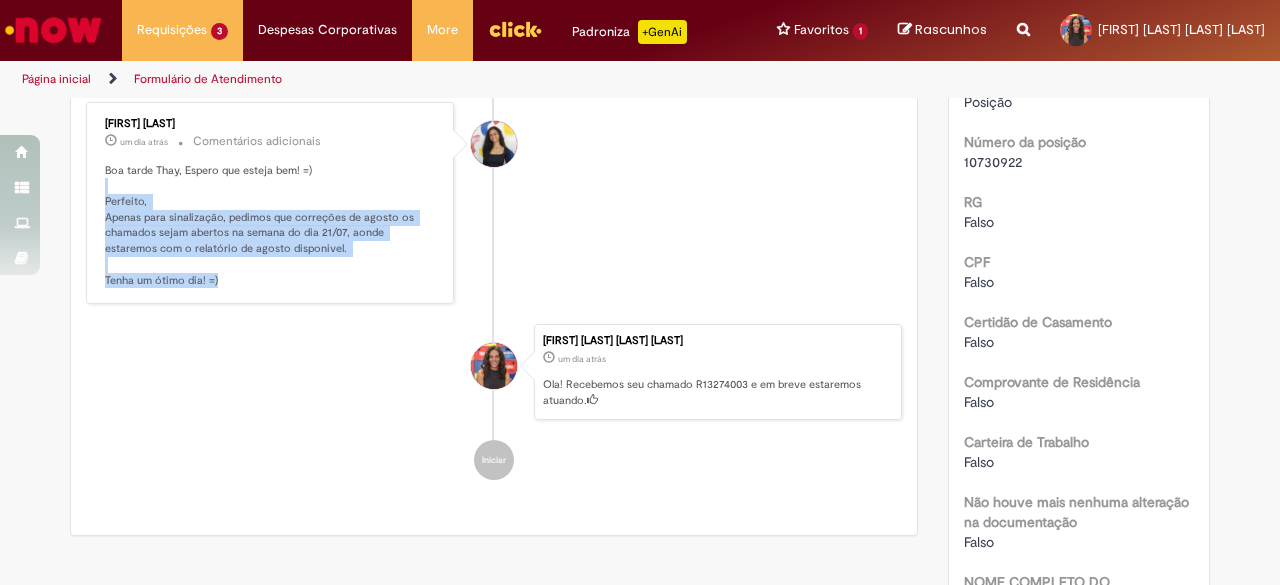 drag, startPoint x: 281, startPoint y: 227, endPoint x: 284, endPoint y: 318, distance: 91.04944 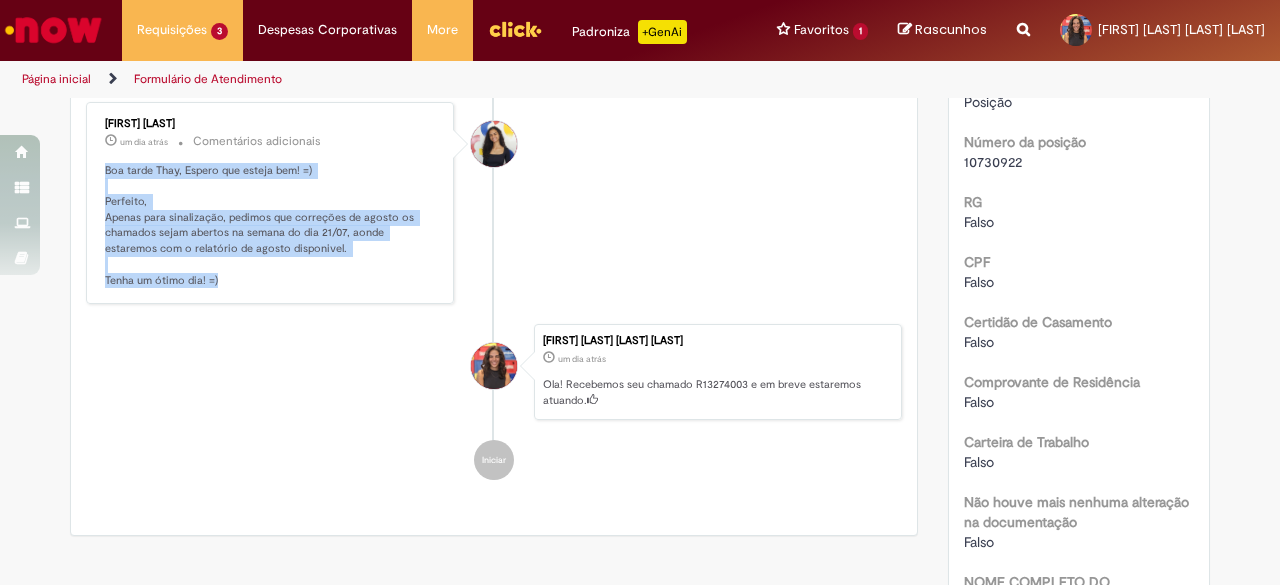 drag, startPoint x: 248, startPoint y: 303, endPoint x: 94, endPoint y: 197, distance: 186.95454 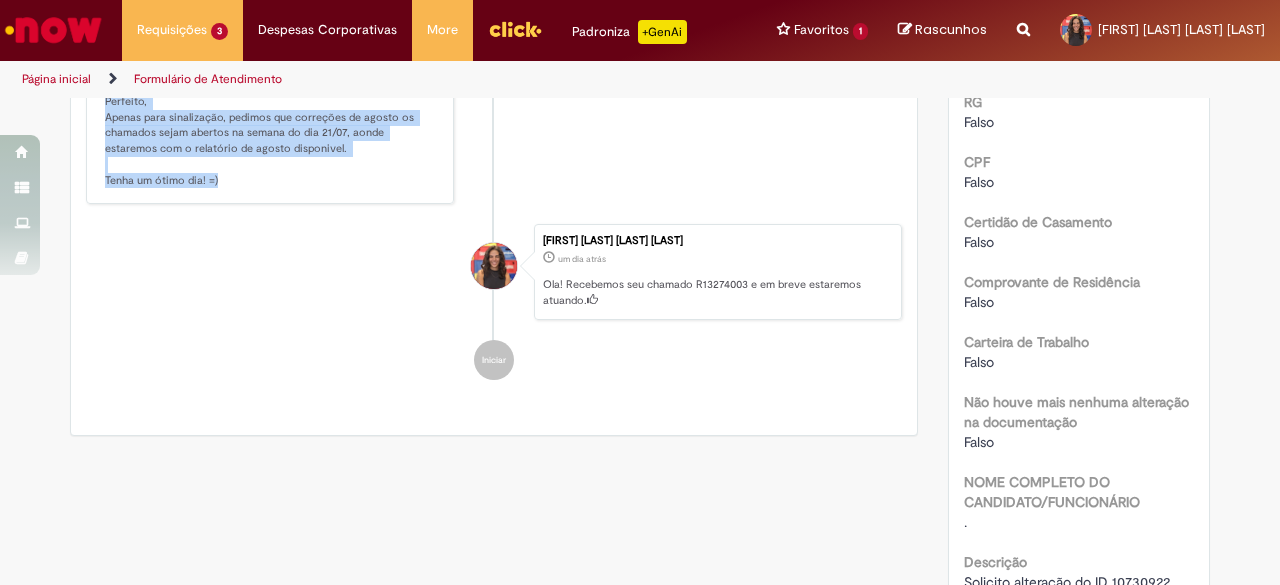 scroll, scrollTop: 1000, scrollLeft: 0, axis: vertical 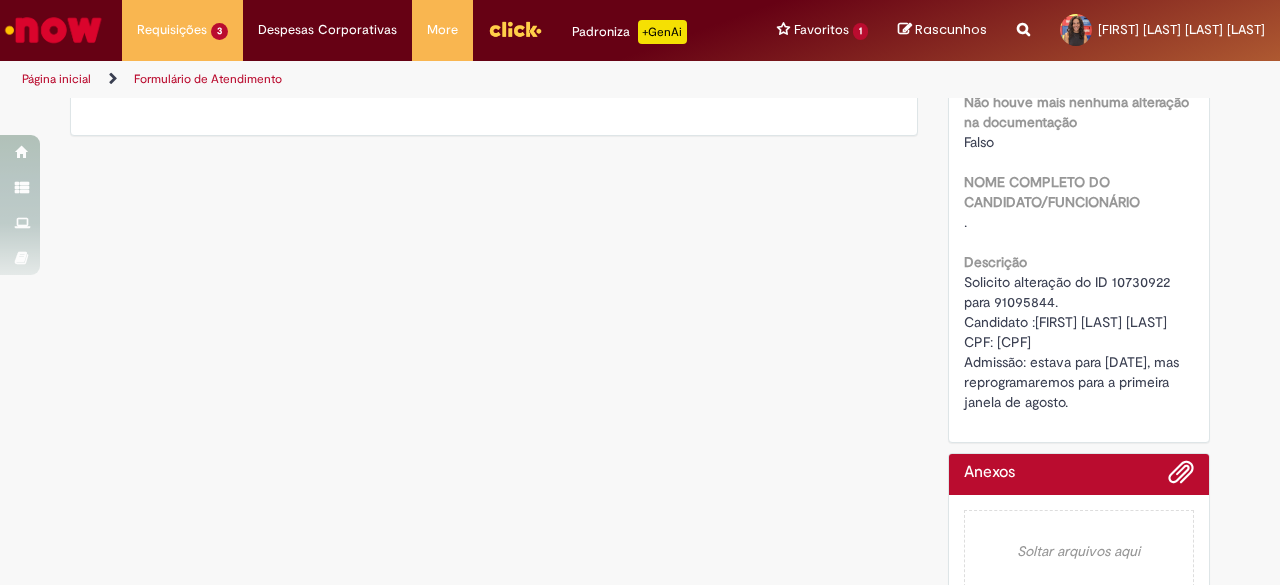 drag, startPoint x: 960, startPoint y: 354, endPoint x: 1067, endPoint y: 423, distance: 127.3185 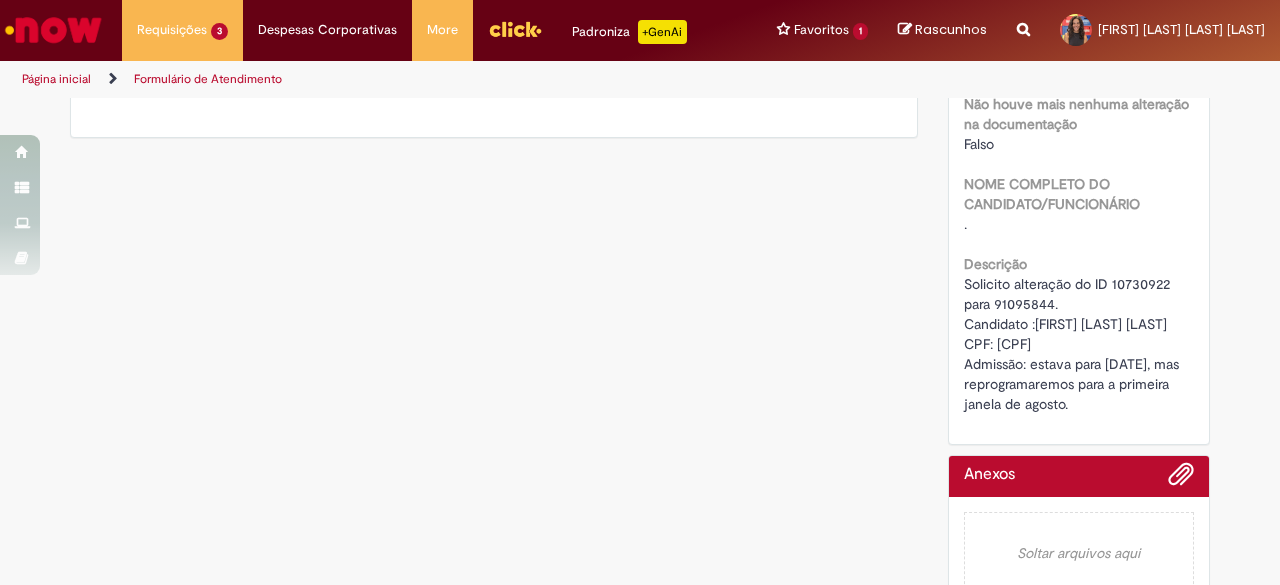 scroll, scrollTop: 1000, scrollLeft: 0, axis: vertical 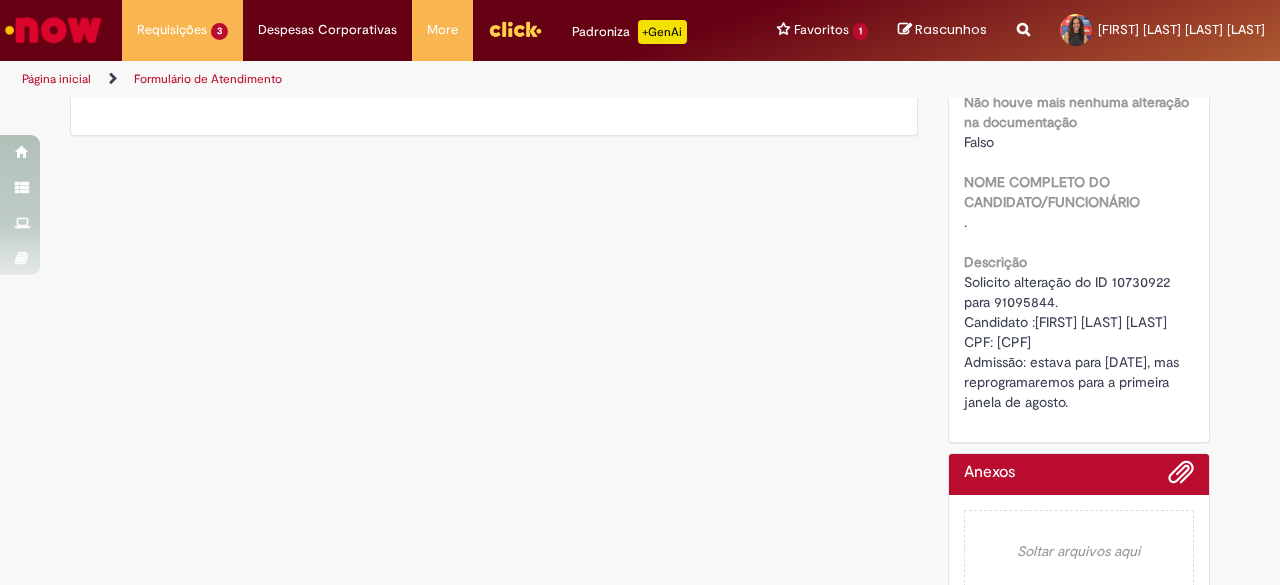 click on "Solicito alteração do ID 10730922 para 91095844.
Candidato :[FIRST] [LAST] [LAST]
CPF: [CPF]
Admissão: estava para [DATE], mas reprogramaremos para a primeira janela de agosto." at bounding box center (1076, 342) 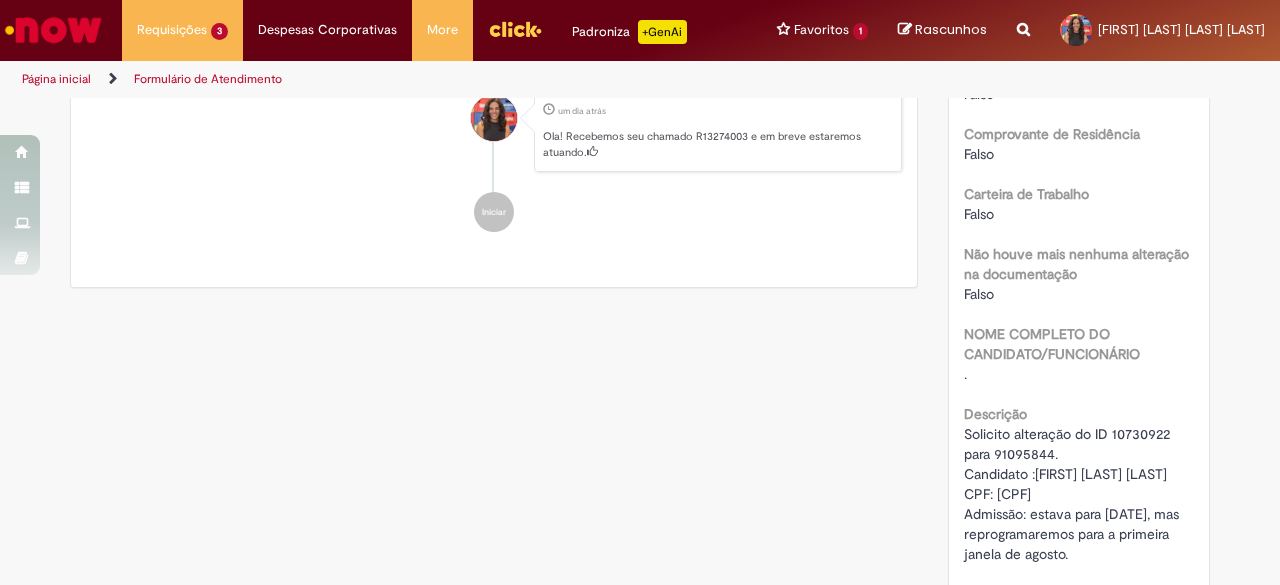 scroll, scrollTop: 600, scrollLeft: 0, axis: vertical 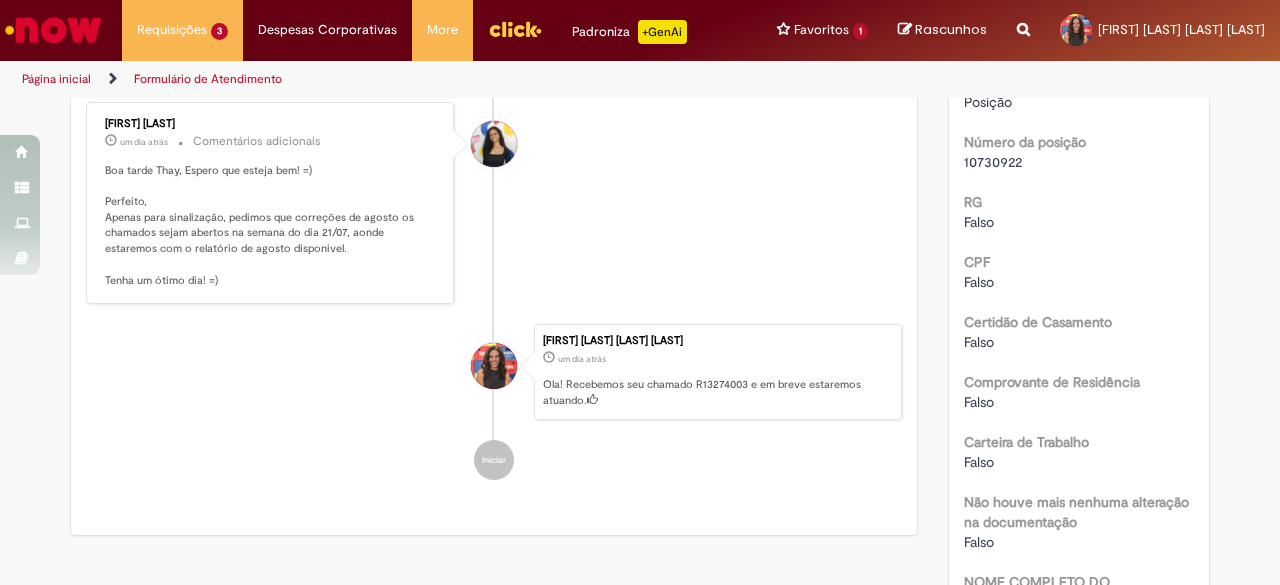 click on "Boa tarde Thay, Espero que esteja bem! =)
Perfeito,
Apenas para sinalização, pedimos que correções de agosto os chamados sejam abertos na semana do dia 21/07, aonde estaremos com o relatório de agosto disponivel.
Tenha um ótimo dia! =)" at bounding box center [271, 226] 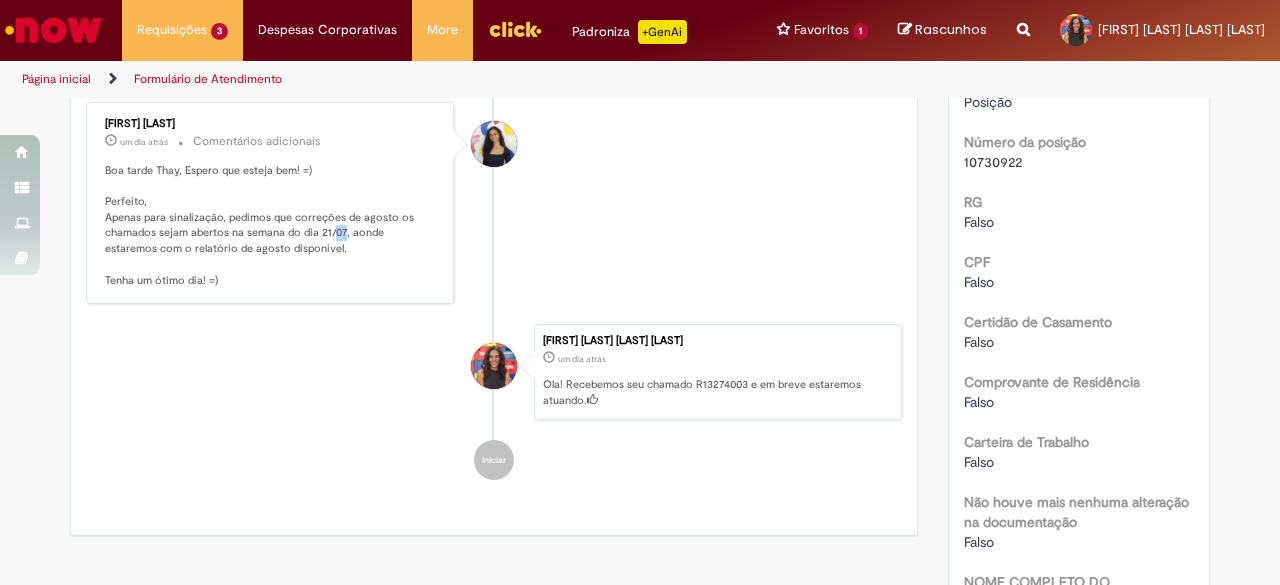 click on "Boa tarde Thay, Espero que esteja bem! =)
Perfeito,
Apenas para sinalização, pedimos que correções de agosto os chamados sejam abertos na semana do dia 21/07, aonde estaremos com o relatório de agosto disponivel.
Tenha um ótimo dia! =)" at bounding box center [271, 226] 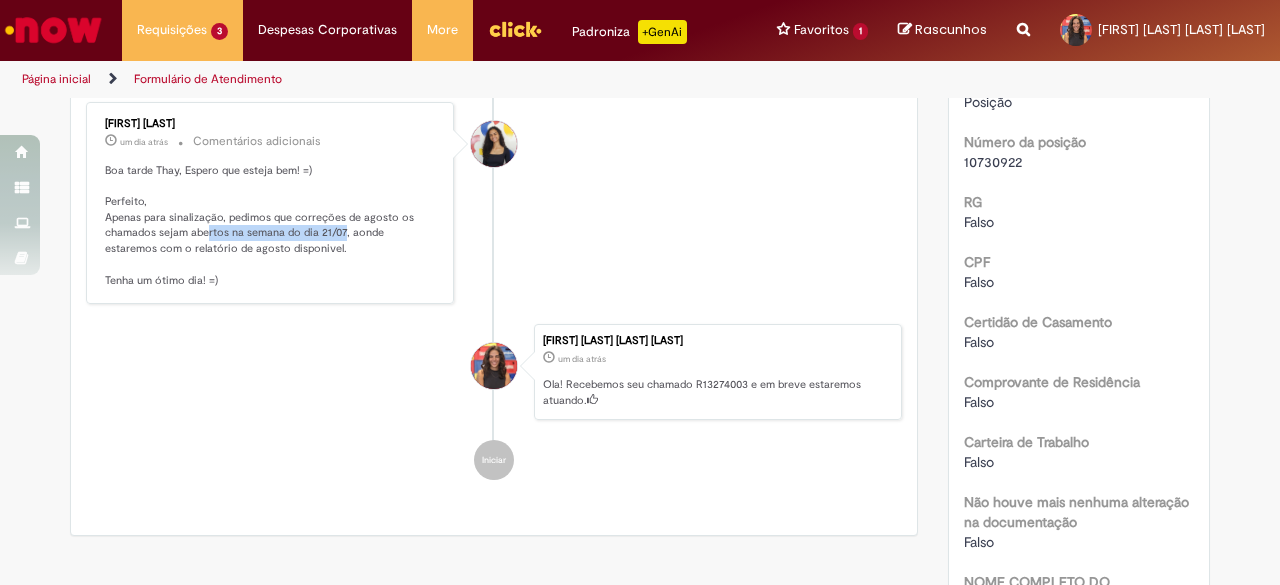 drag, startPoint x: 336, startPoint y: 255, endPoint x: 200, endPoint y: 260, distance: 136.09187 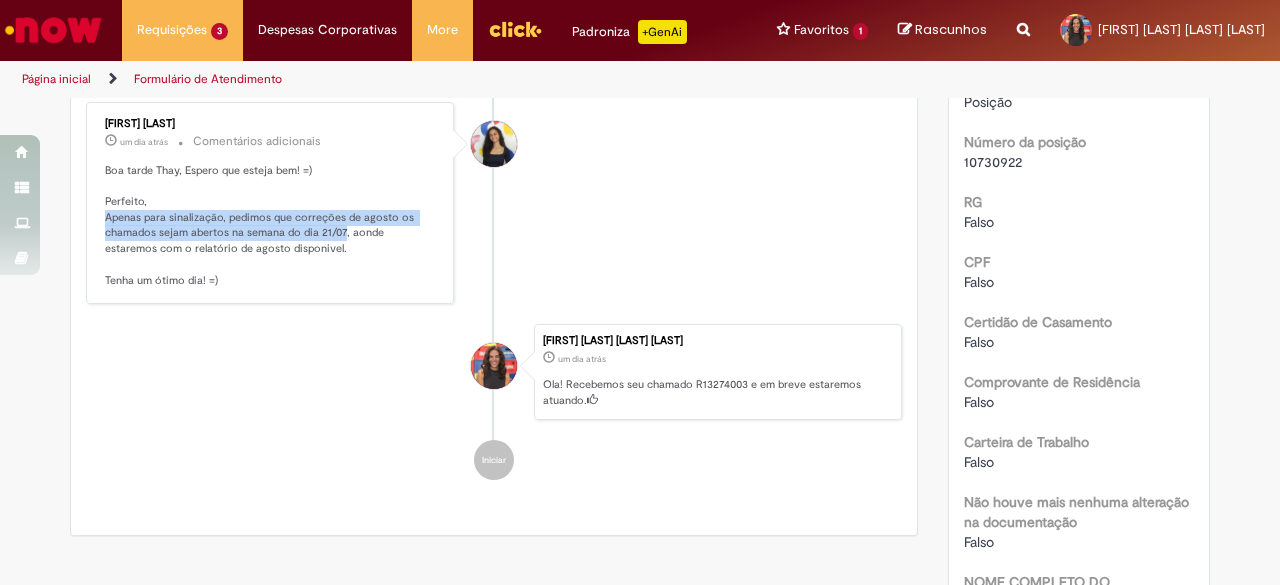 drag, startPoint x: 97, startPoint y: 245, endPoint x: 335, endPoint y: 262, distance: 238.60637 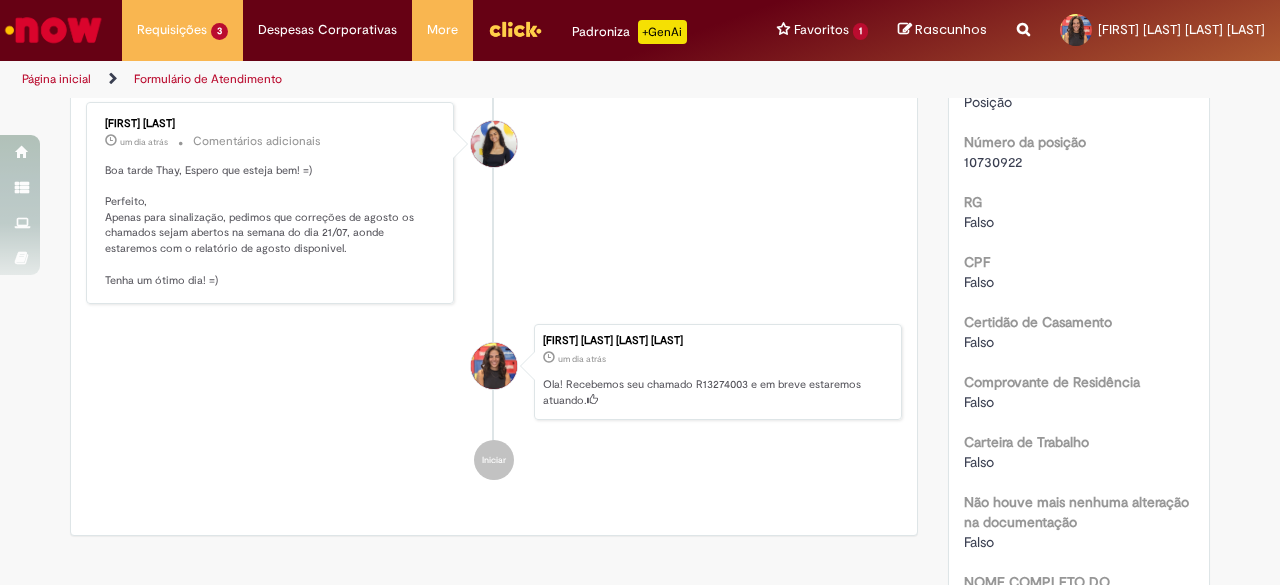 click on "Boa tarde Thay, Espero que esteja bem! =)
Perfeito,
Apenas para sinalização, pedimos que correções de agosto os chamados sejam abertos na semana do dia 21/07, aonde estaremos com o relatório de agosto disponivel.
Tenha um ótimo dia! =)" at bounding box center (271, 226) 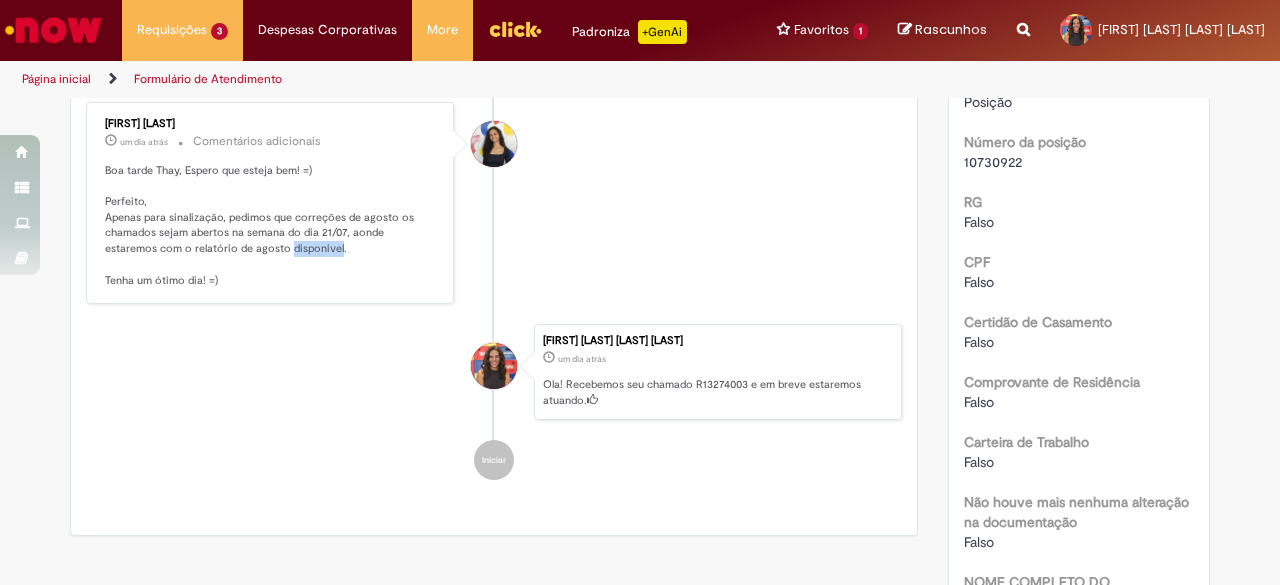 click on "Boa tarde Thay, Espero que esteja bem! =)
Perfeito,
Apenas para sinalização, pedimos que correções de agosto os chamados sejam abertos na semana do dia 21/07, aonde estaremos com o relatório de agosto disponivel.
Tenha um ótimo dia! =)" at bounding box center [271, 226] 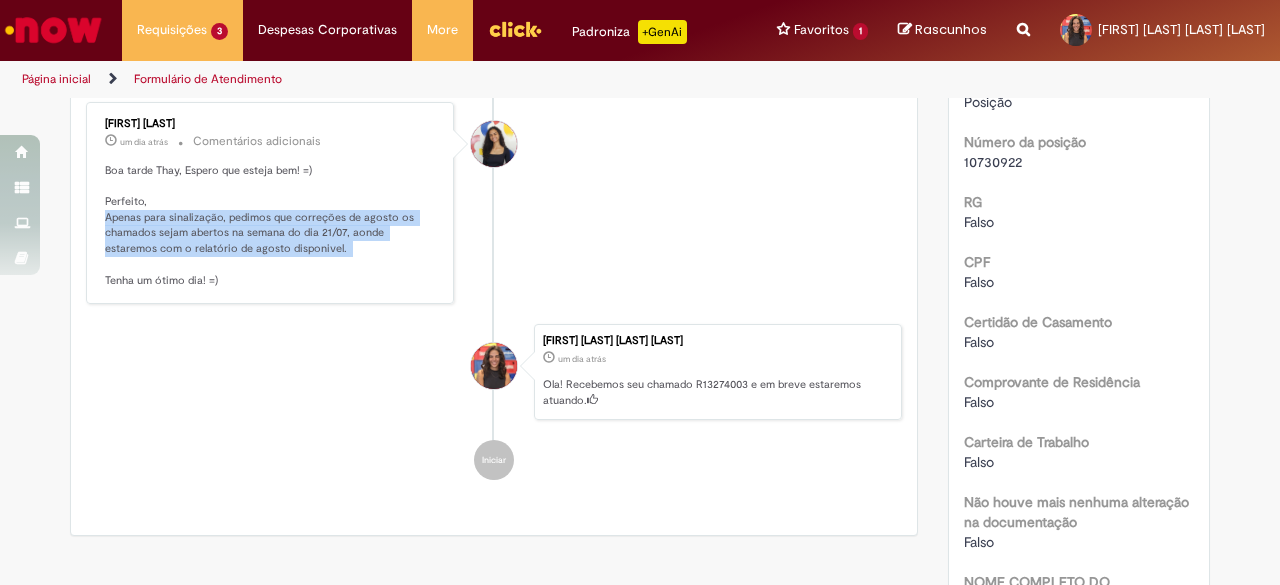 click on "Boa tarde Thay, Espero que esteja bem! =)
Perfeito,
Apenas para sinalização, pedimos que correções de agosto os chamados sejam abertos na semana do dia 21/07, aonde estaremos com o relatório de agosto disponivel.
Tenha um ótimo dia! =)" at bounding box center (271, 226) 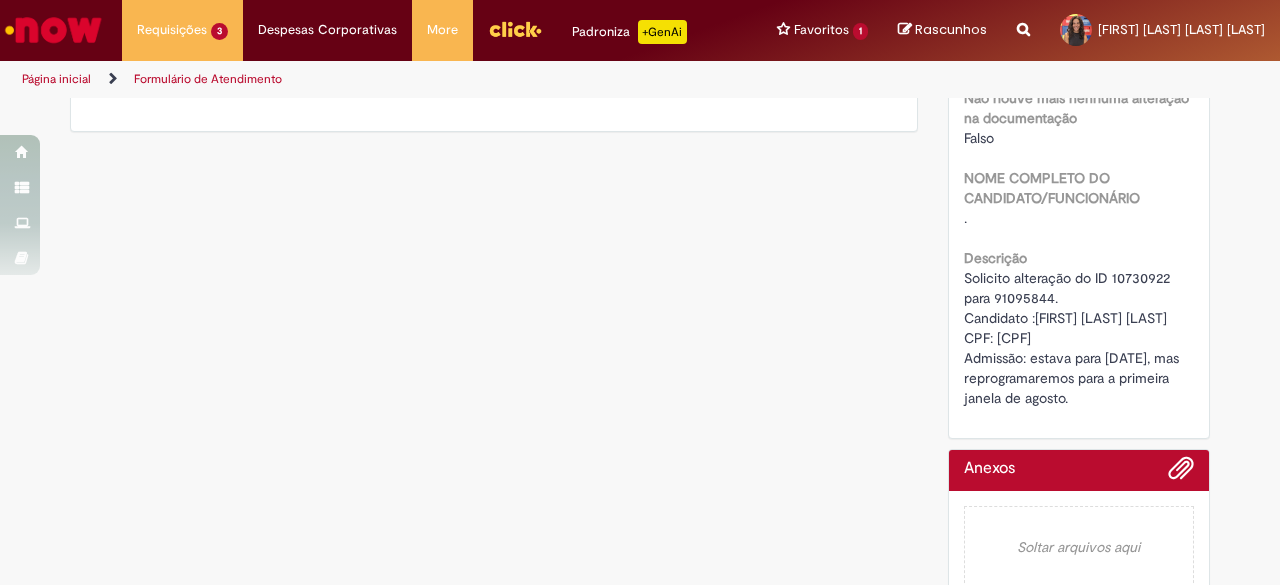 scroll, scrollTop: 1048, scrollLeft: 0, axis: vertical 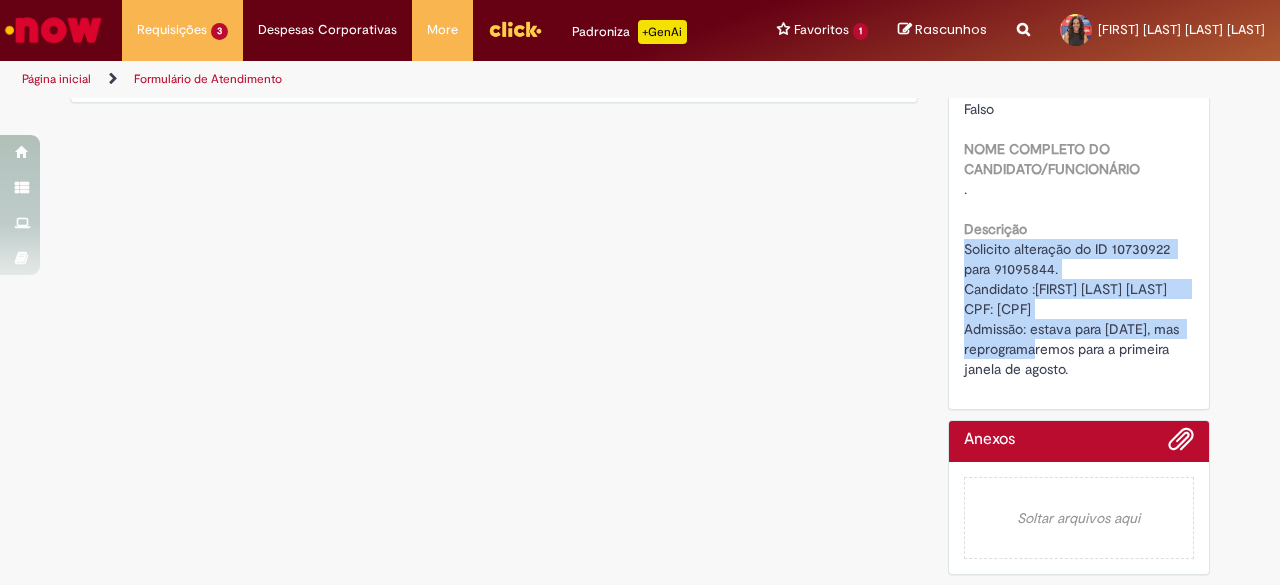 drag, startPoint x: 958, startPoint y: 233, endPoint x: 1130, endPoint y: 327, distance: 196.01021 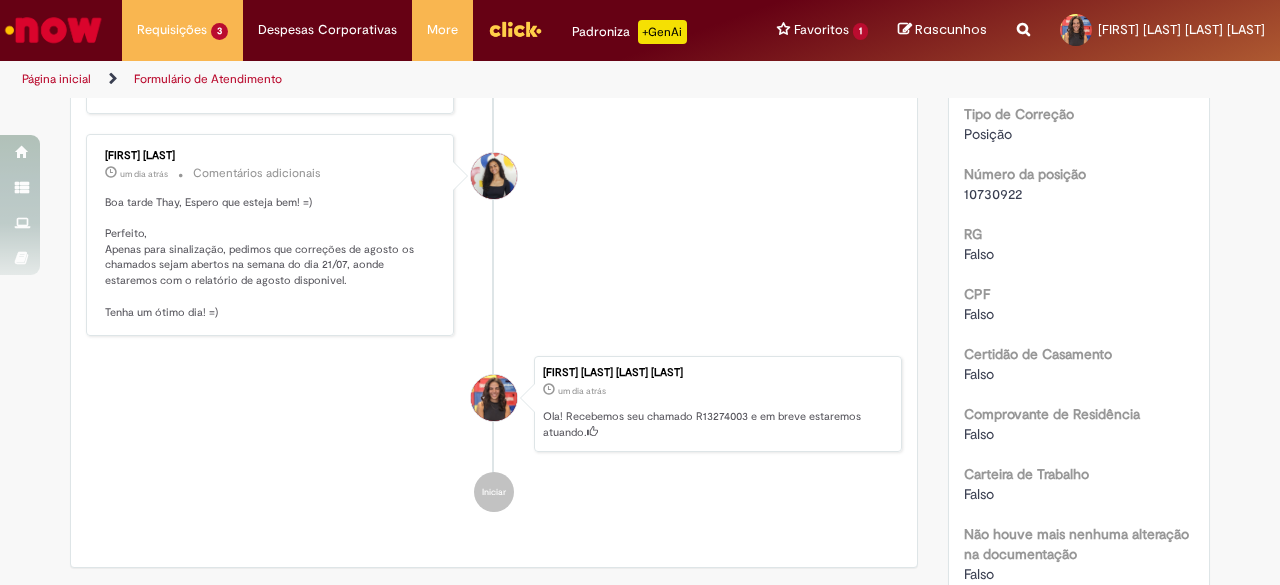scroll, scrollTop: 600, scrollLeft: 0, axis: vertical 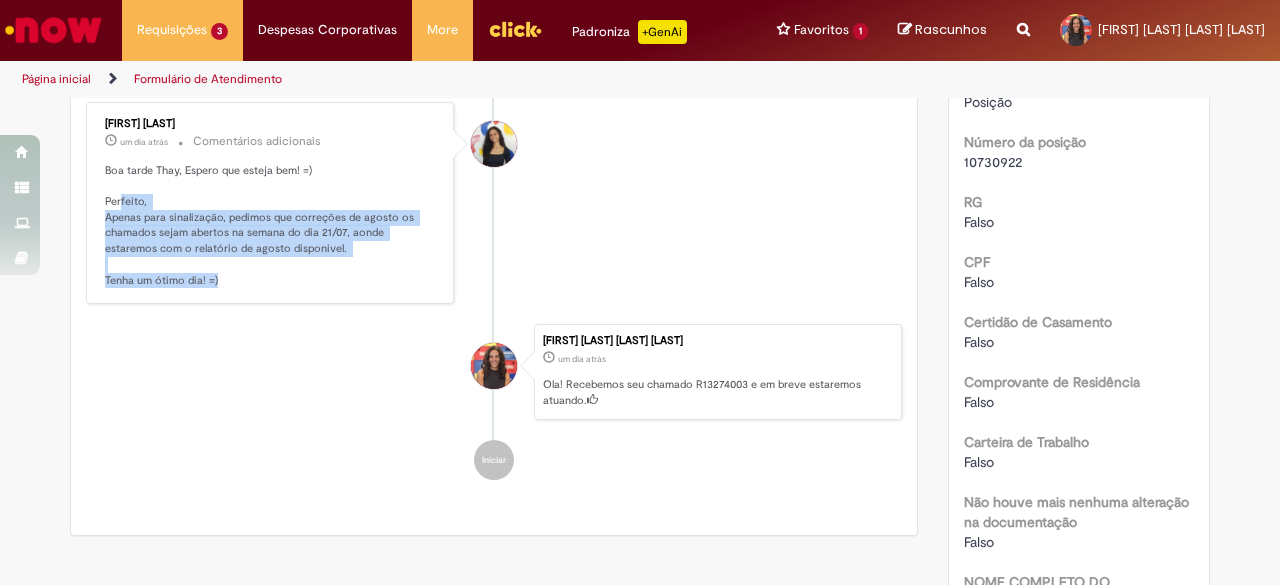 drag, startPoint x: 112, startPoint y: 227, endPoint x: 237, endPoint y: 305, distance: 147.33974 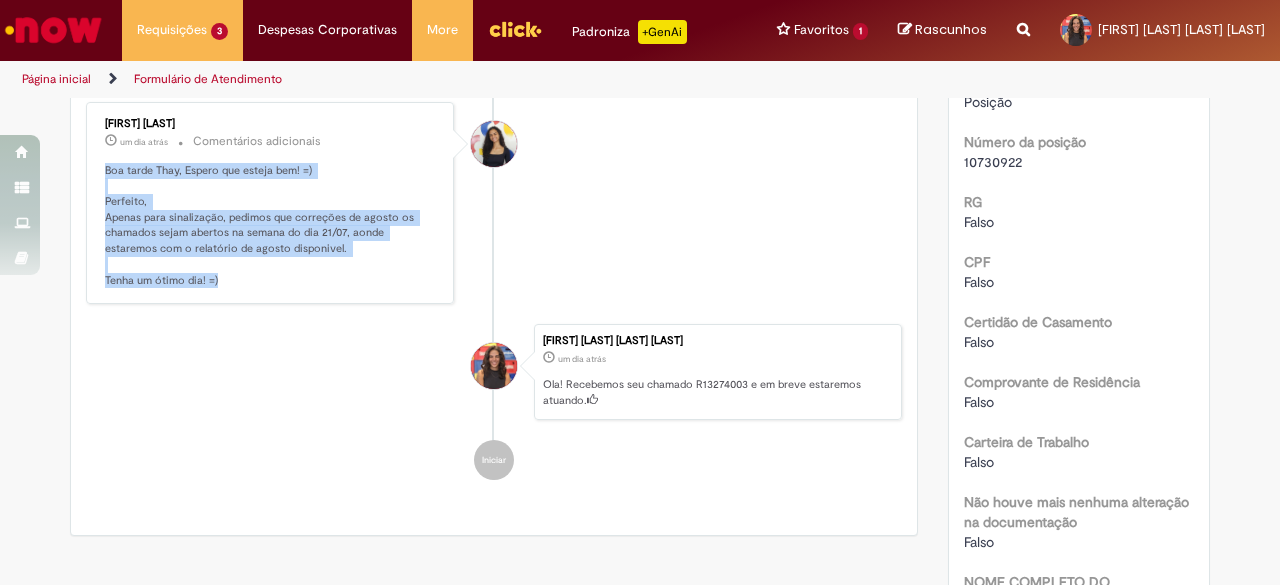 drag, startPoint x: 248, startPoint y: 305, endPoint x: 90, endPoint y: 195, distance: 192.52013 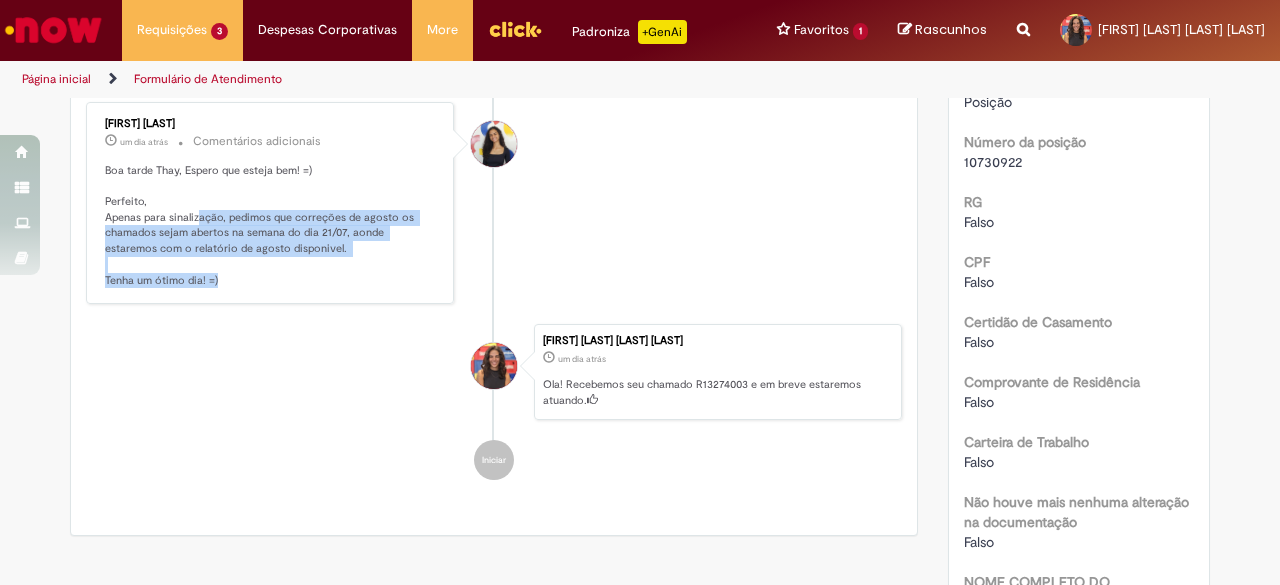 drag, startPoint x: 191, startPoint y: 238, endPoint x: 316, endPoint y: 311, distance: 144.75496 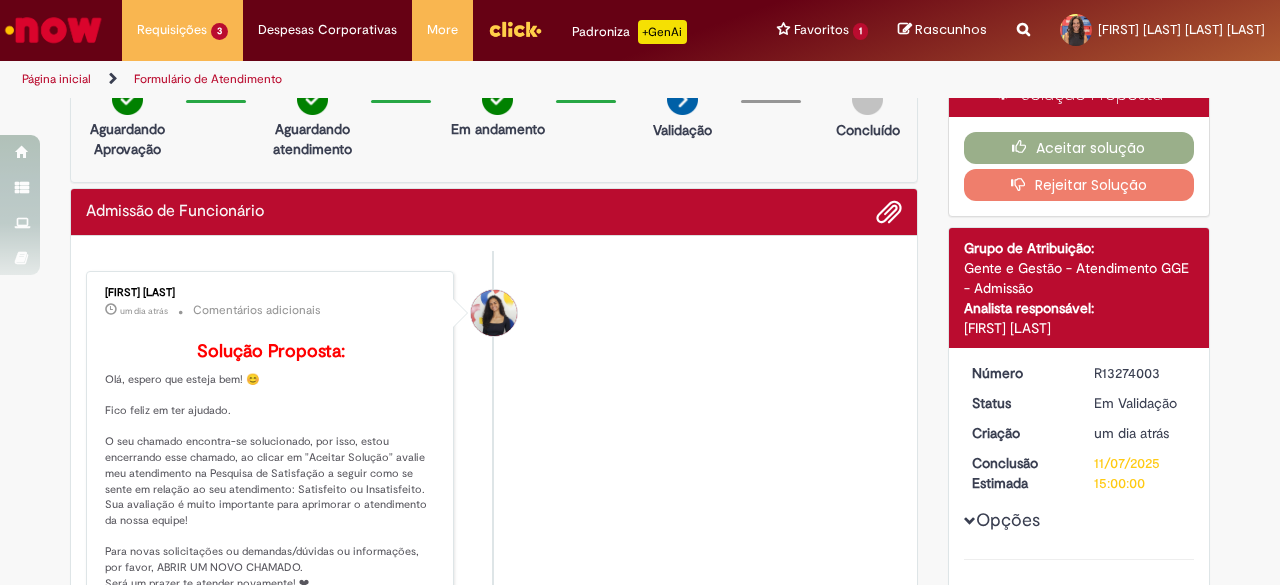 scroll, scrollTop: 0, scrollLeft: 0, axis: both 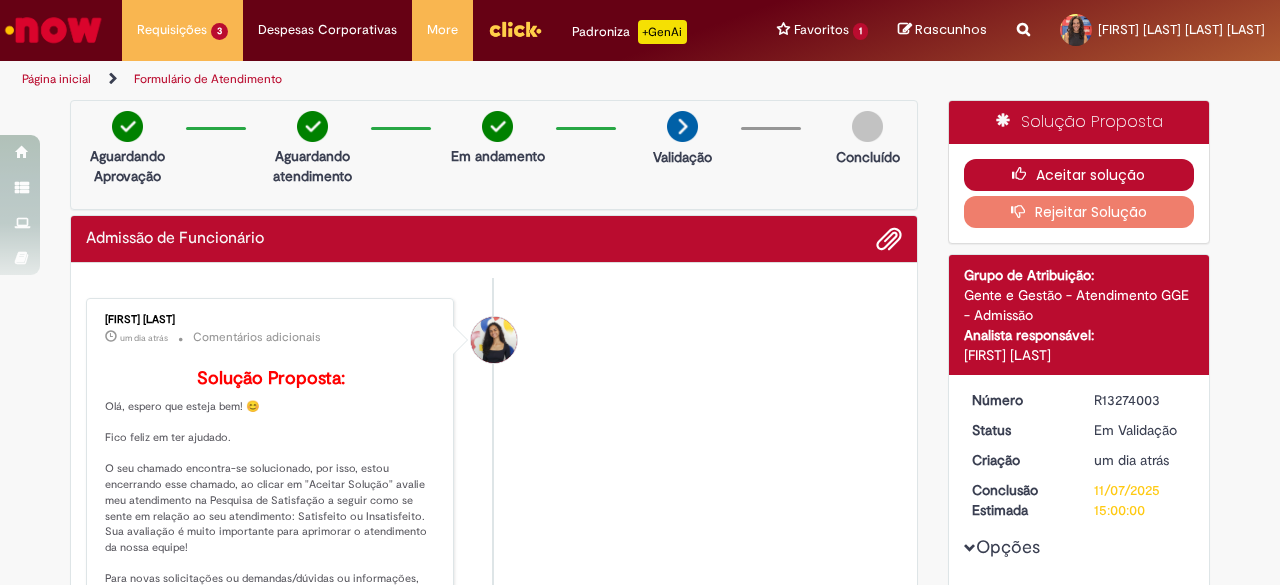 click at bounding box center (1024, 174) 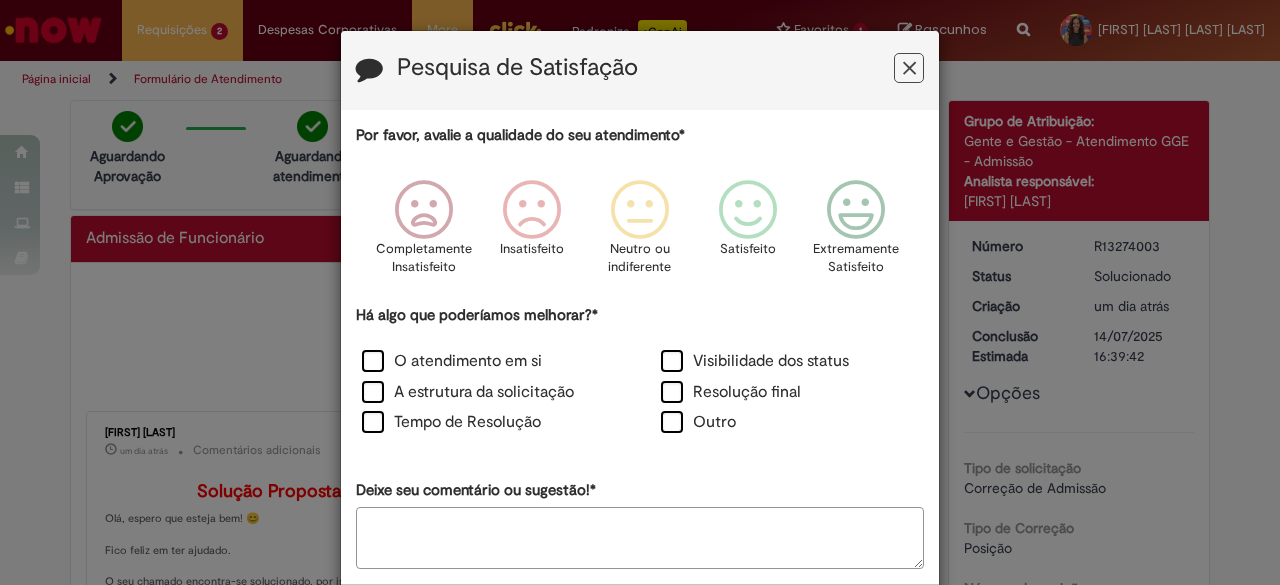 click at bounding box center (909, 68) 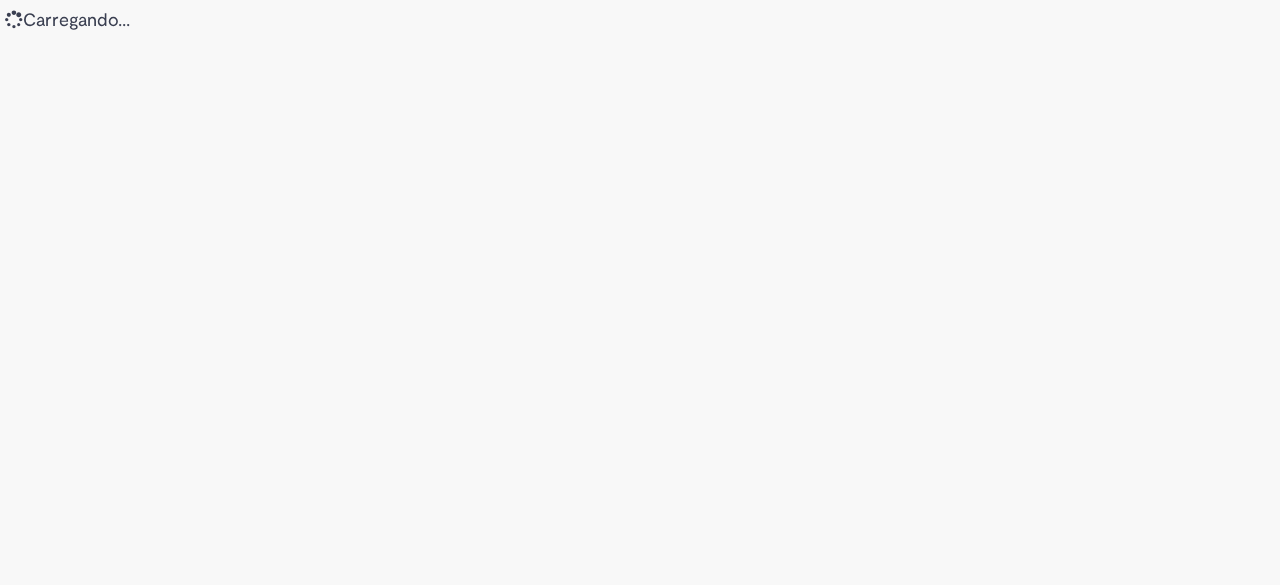 scroll, scrollTop: 0, scrollLeft: 0, axis: both 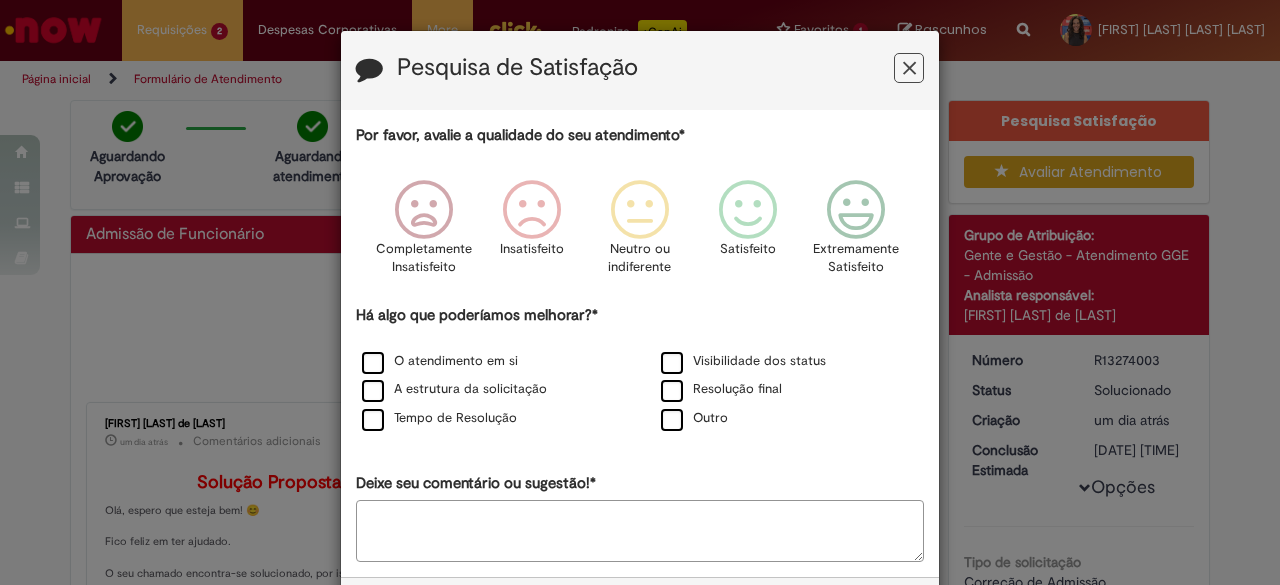 drag, startPoint x: 438, startPoint y: 45, endPoint x: 455, endPoint y: 45, distance: 17 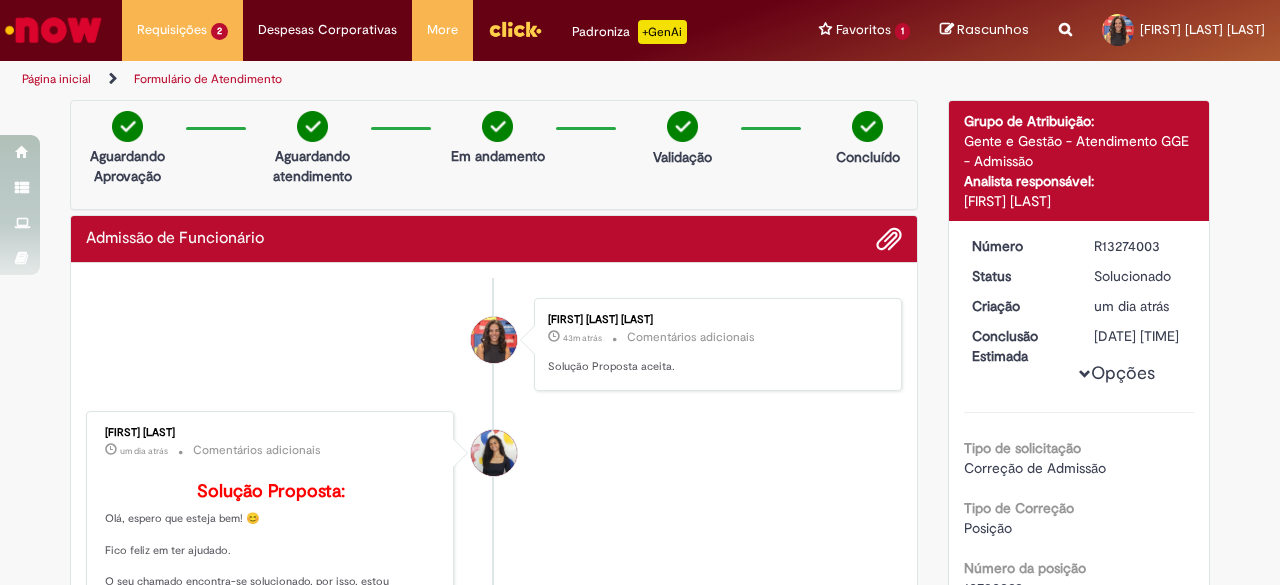 scroll, scrollTop: 0, scrollLeft: 0, axis: both 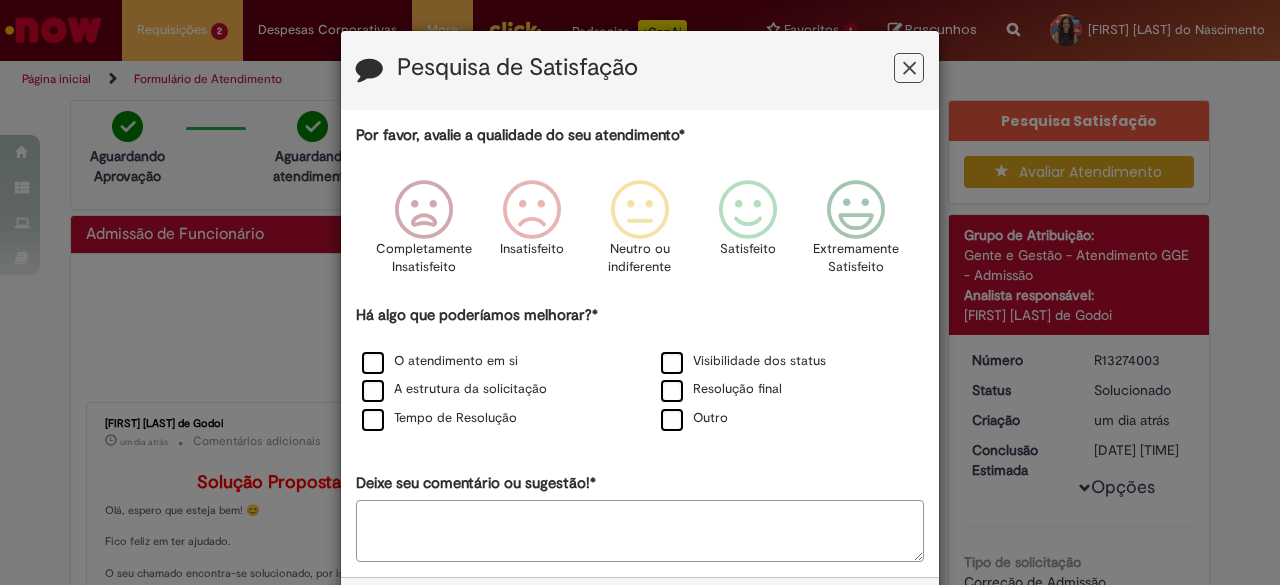 click at bounding box center [909, 68] 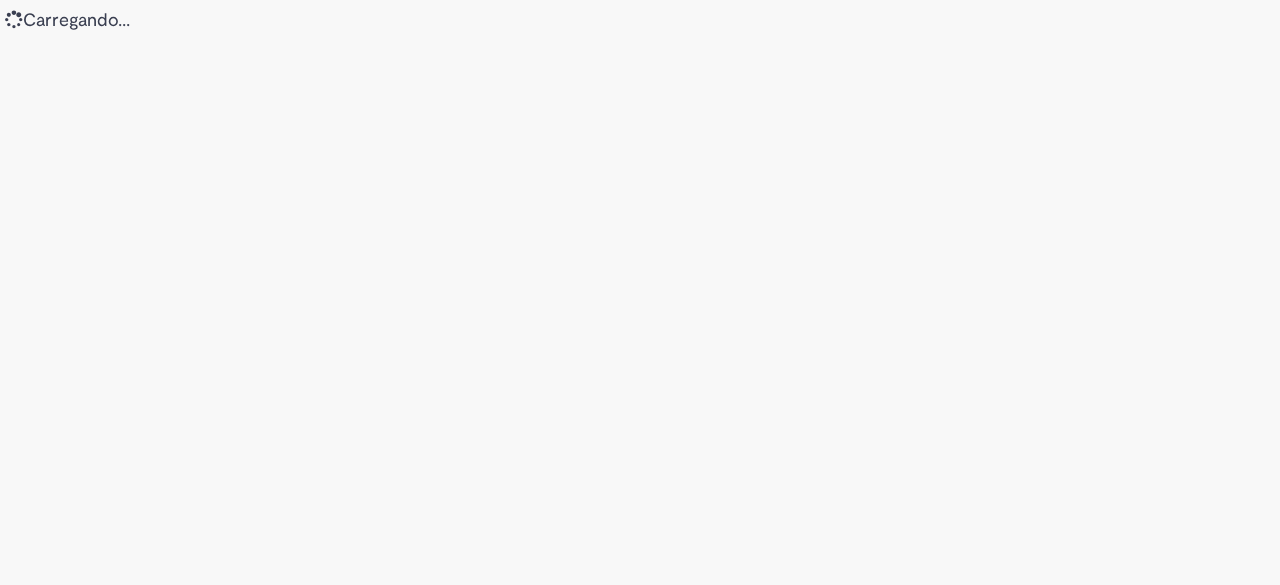scroll, scrollTop: 0, scrollLeft: 0, axis: both 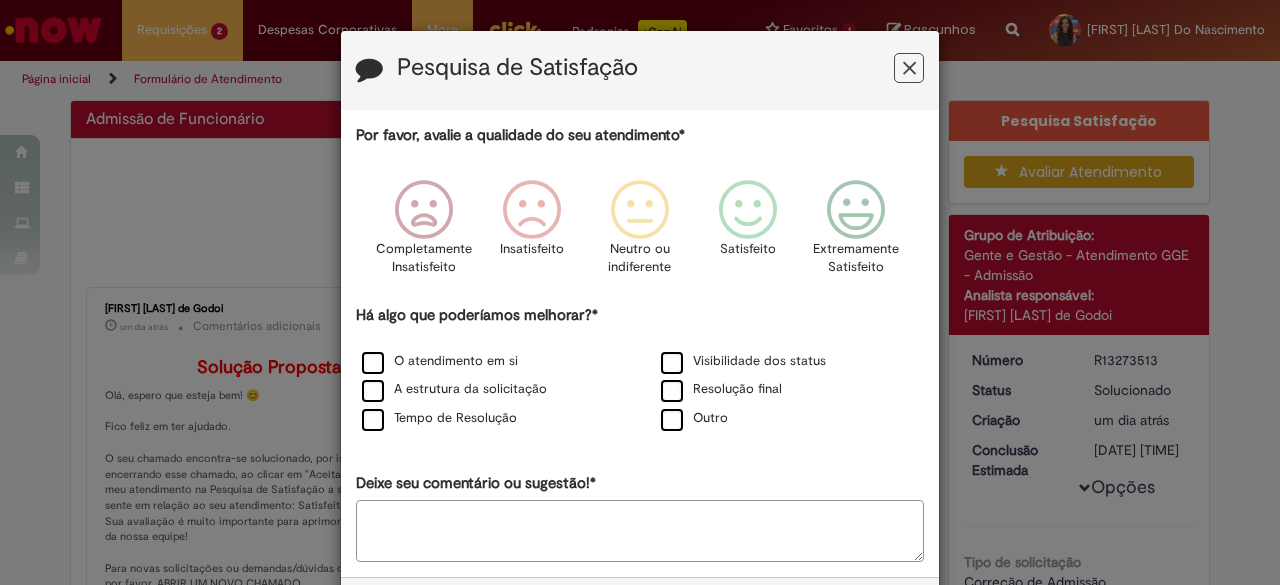 click at bounding box center (909, 68) 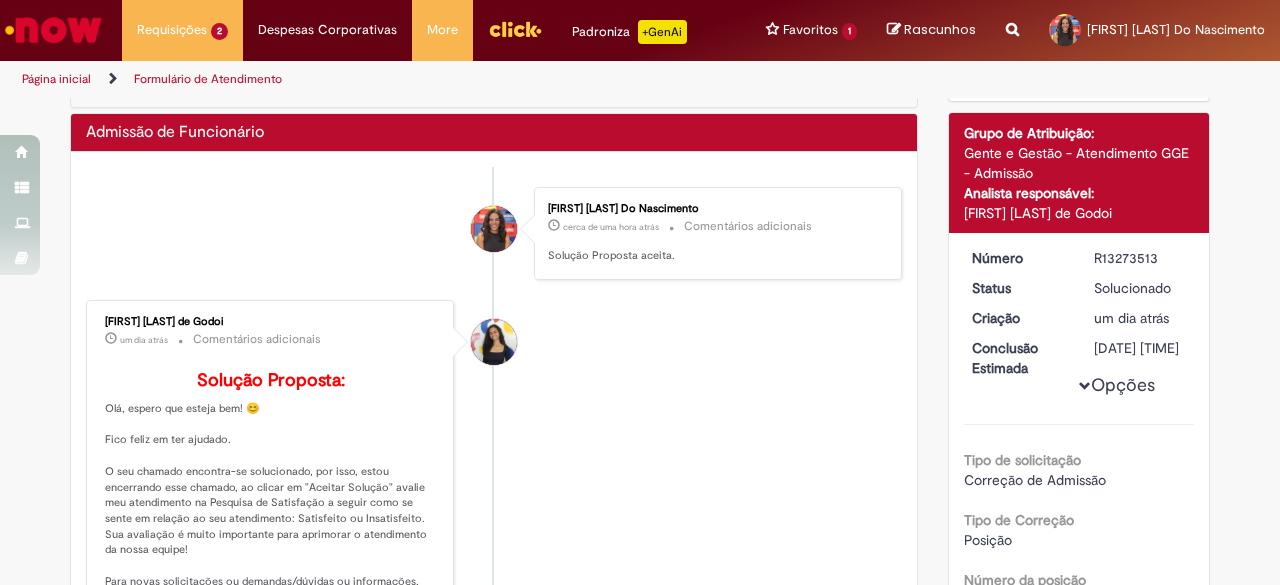 scroll, scrollTop: 200, scrollLeft: 0, axis: vertical 